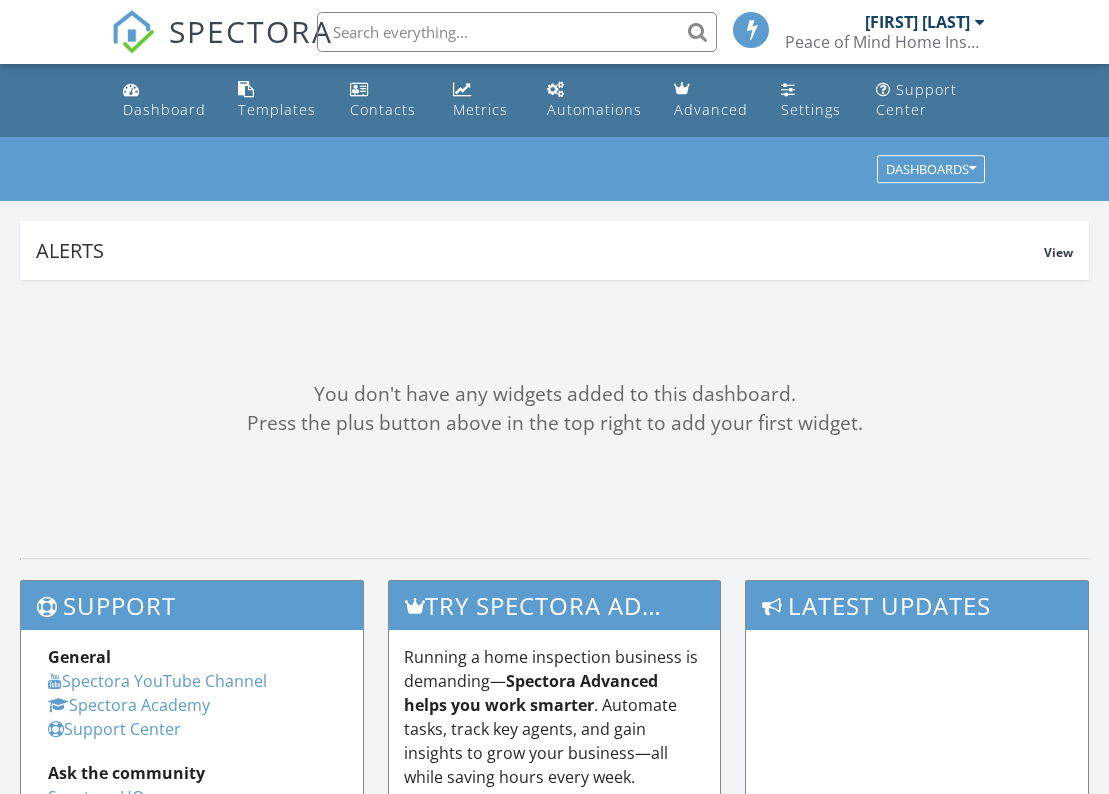 scroll, scrollTop: 0, scrollLeft: 0, axis: both 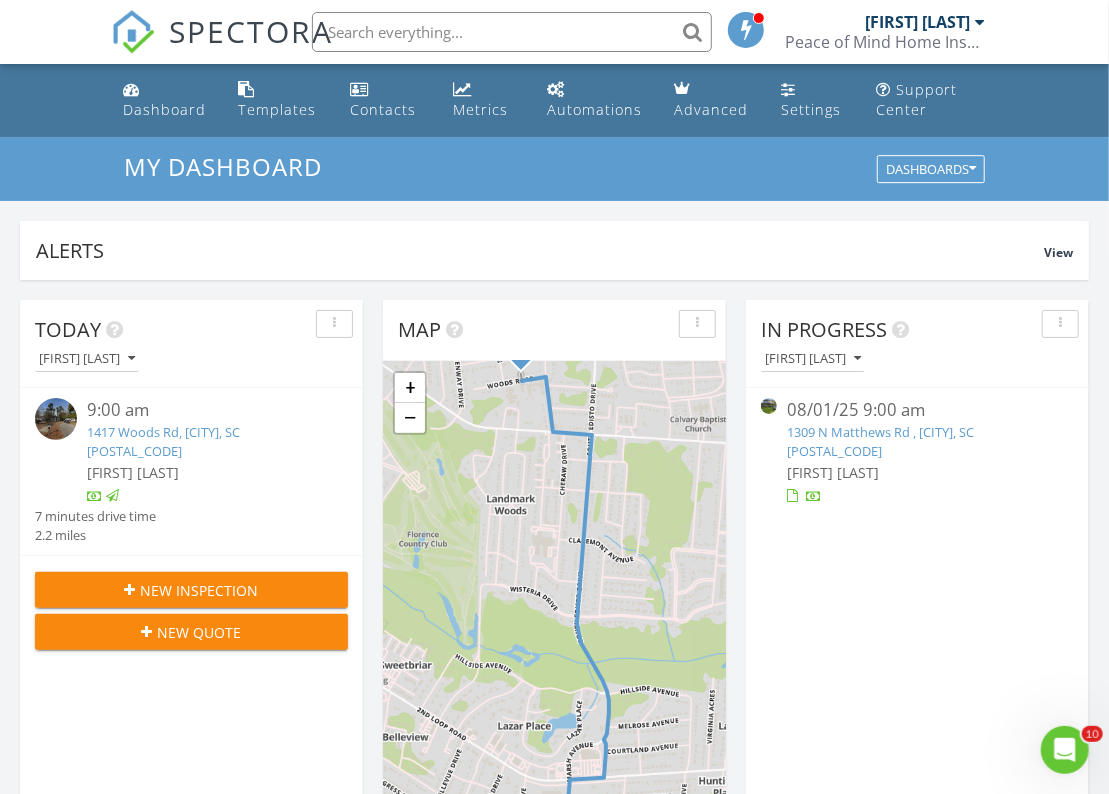 click on "[NUMBER] [STREET], [CITY], [STATE] [POSTAL_CODE]" at bounding box center (880, 441) 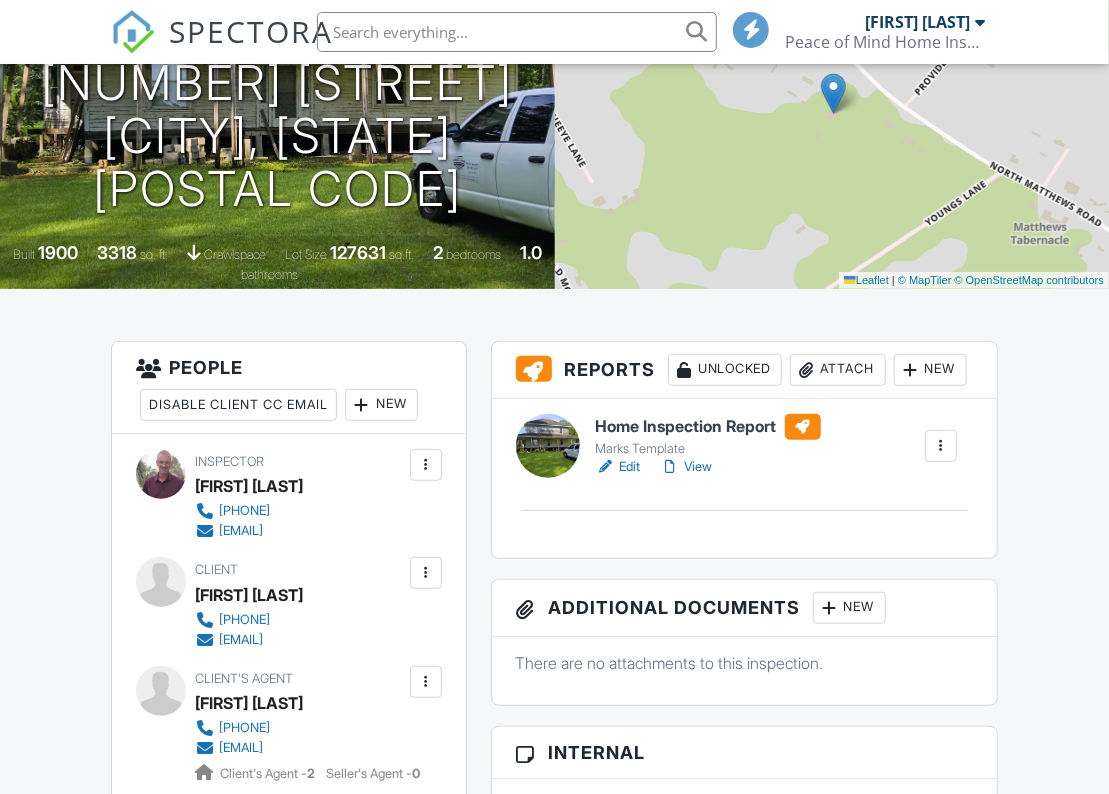 scroll, scrollTop: 266, scrollLeft: 0, axis: vertical 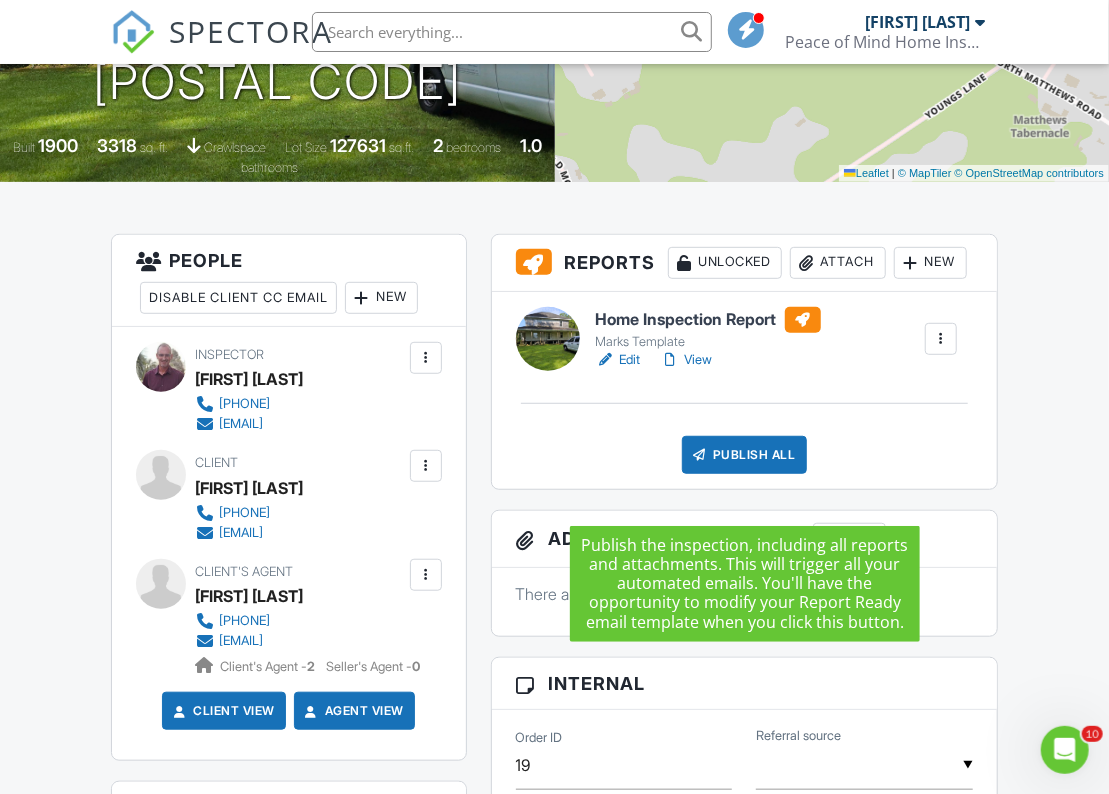 click on "Publish All" at bounding box center [744, 455] 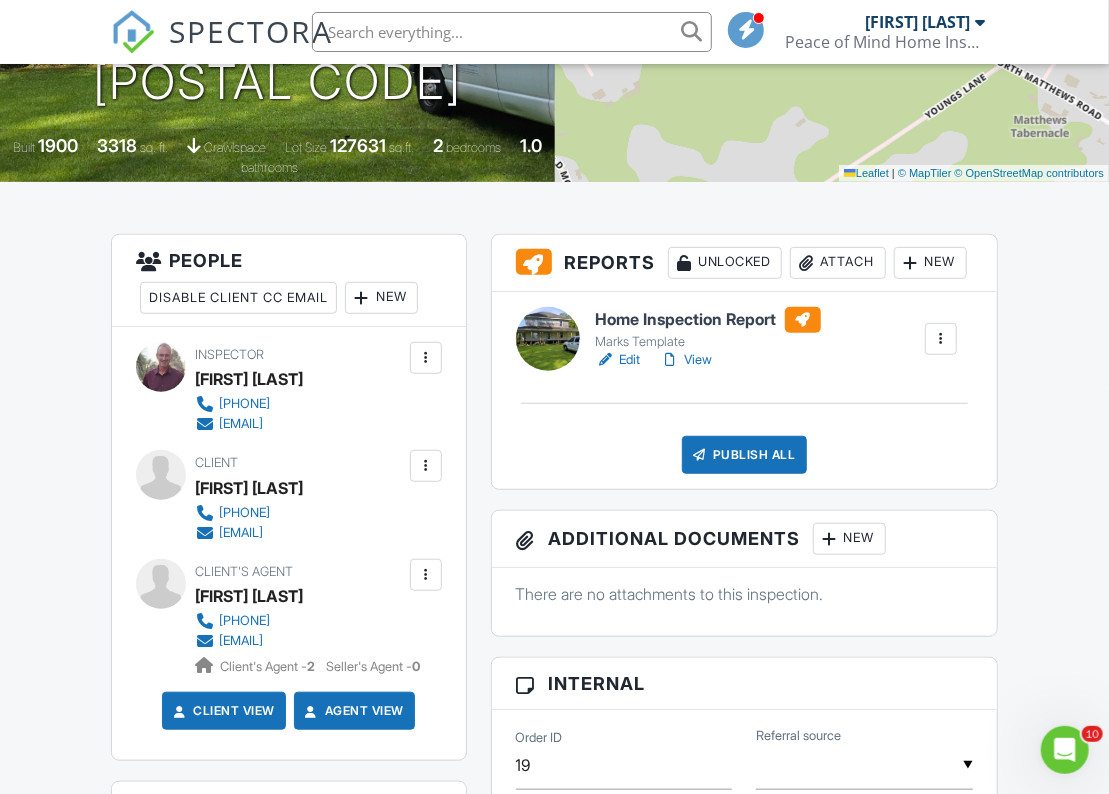 click at bounding box center [941, 339] 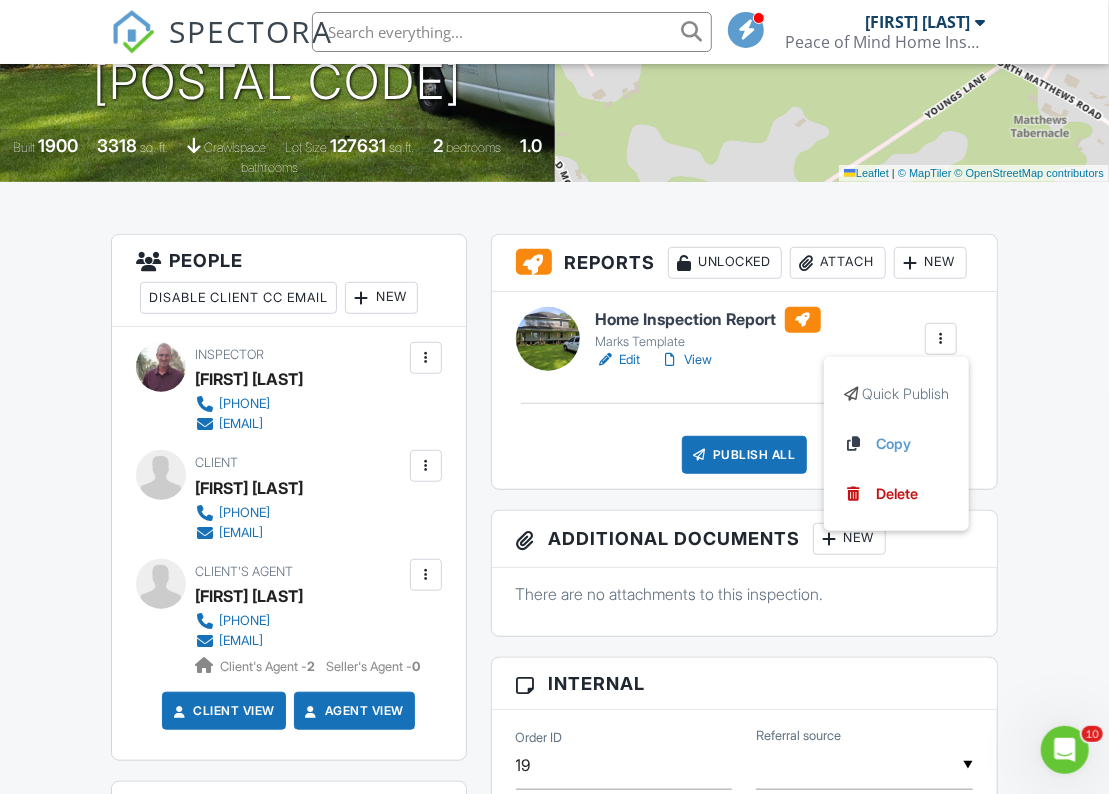 click on "Home Inspection Report
Marks Template
Edit
View
Quick Publish
Copy
Delete" at bounding box center (777, 339) 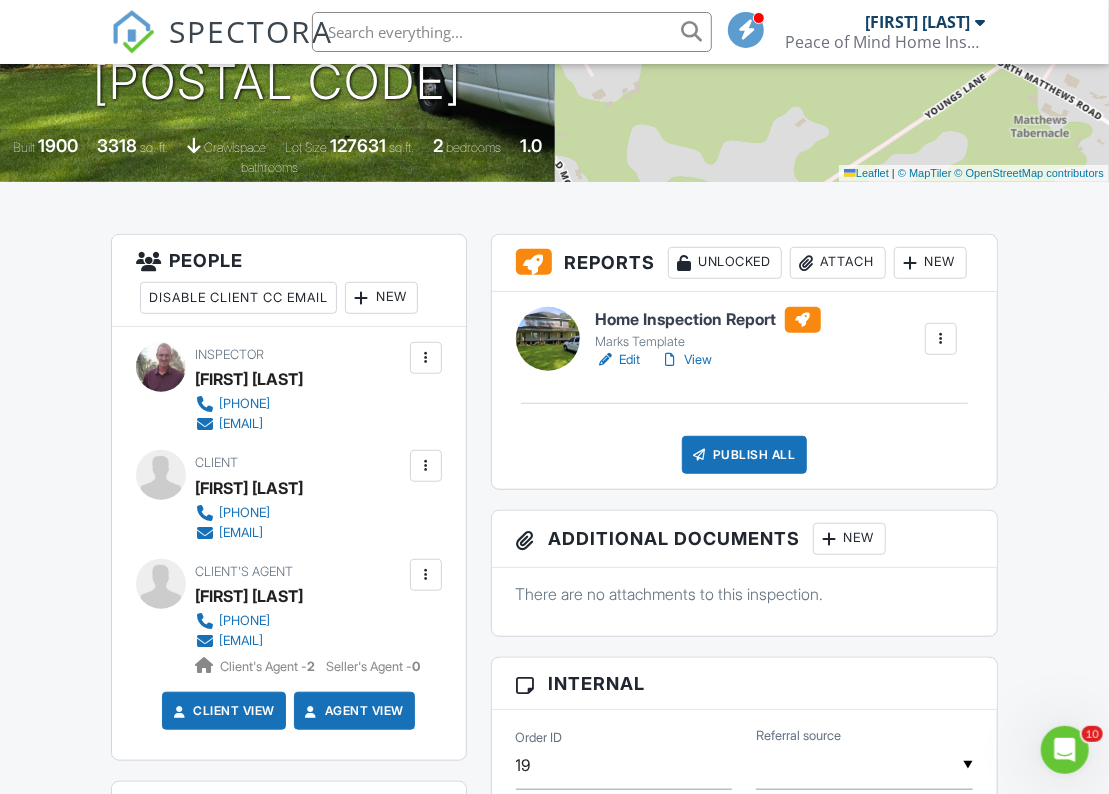 click 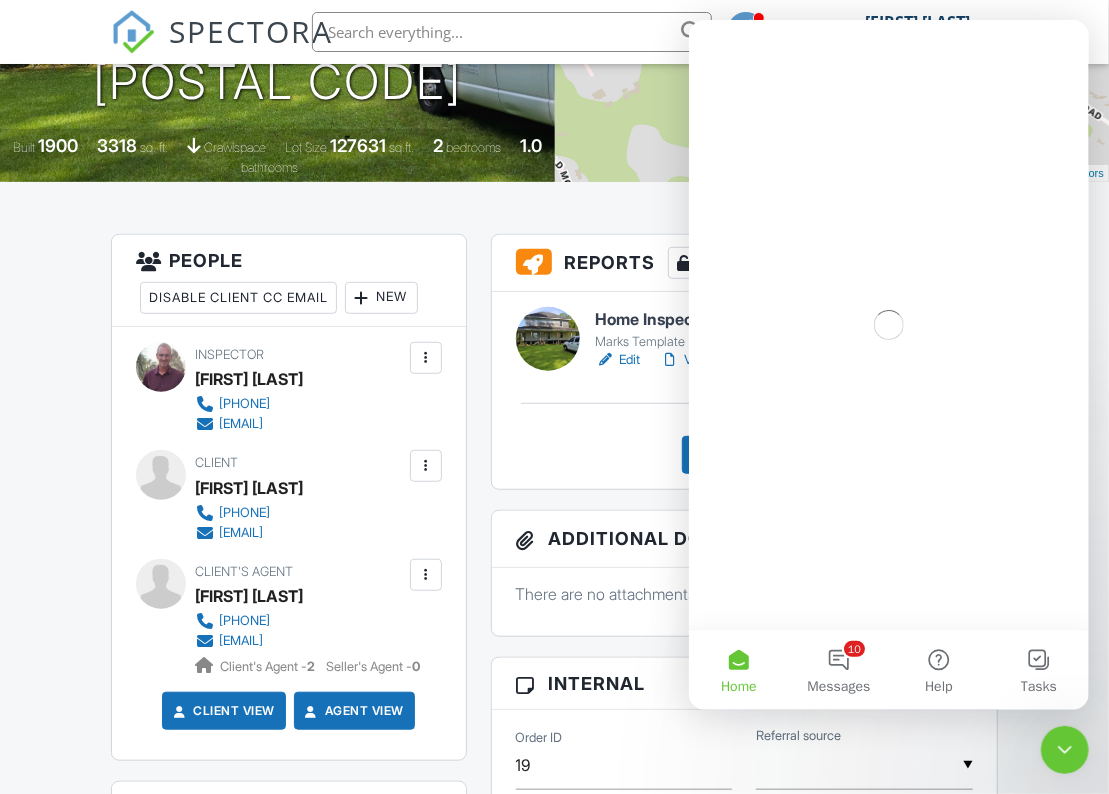 scroll, scrollTop: 0, scrollLeft: 0, axis: both 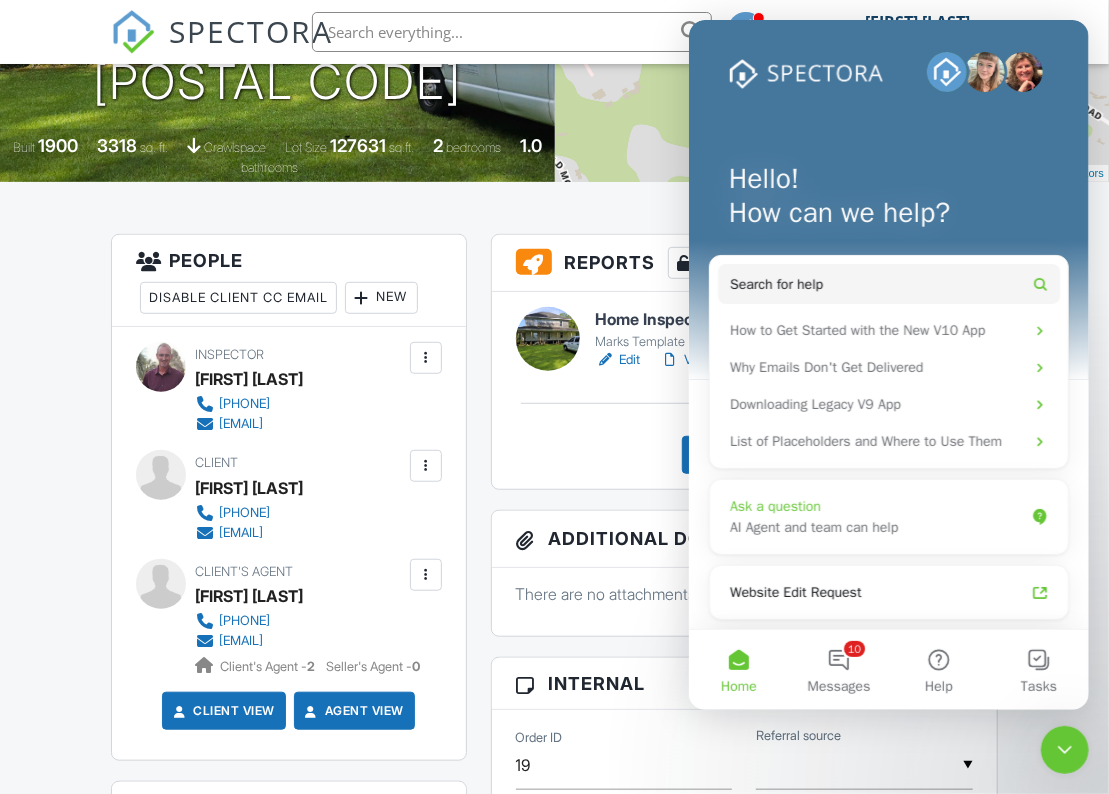 click on "AI Agent and team can help" at bounding box center [876, 527] 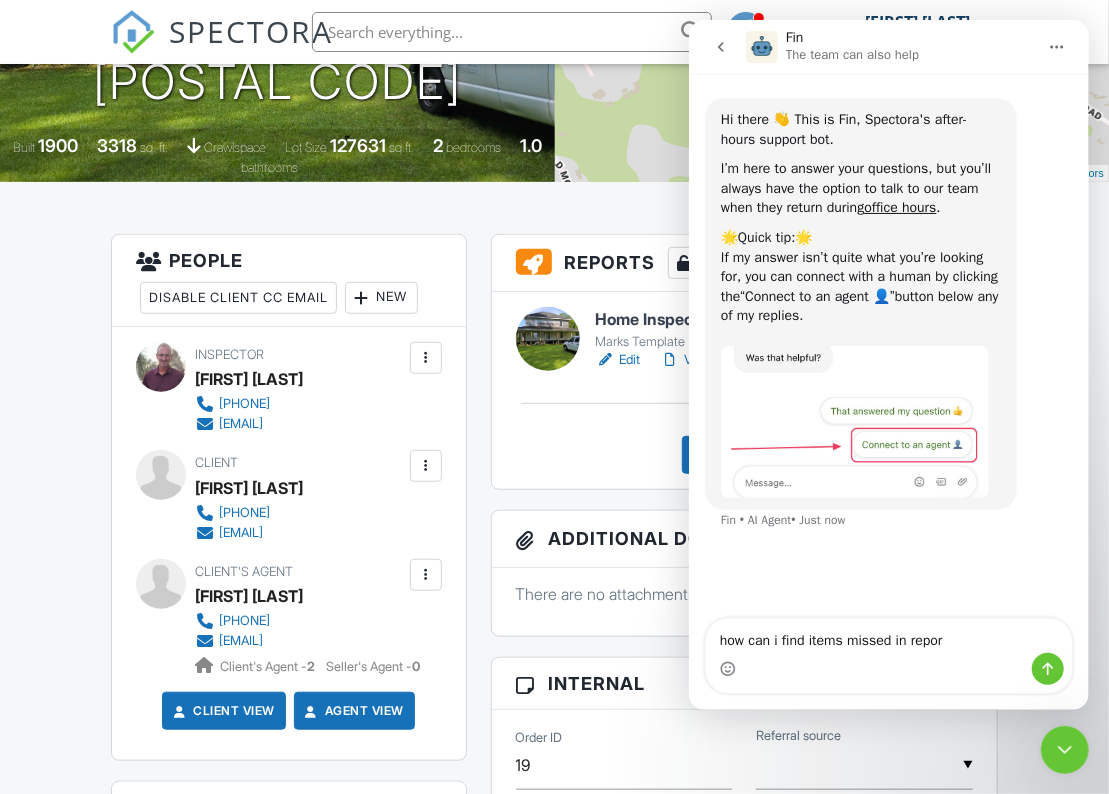 type on "how can i find items missed in report" 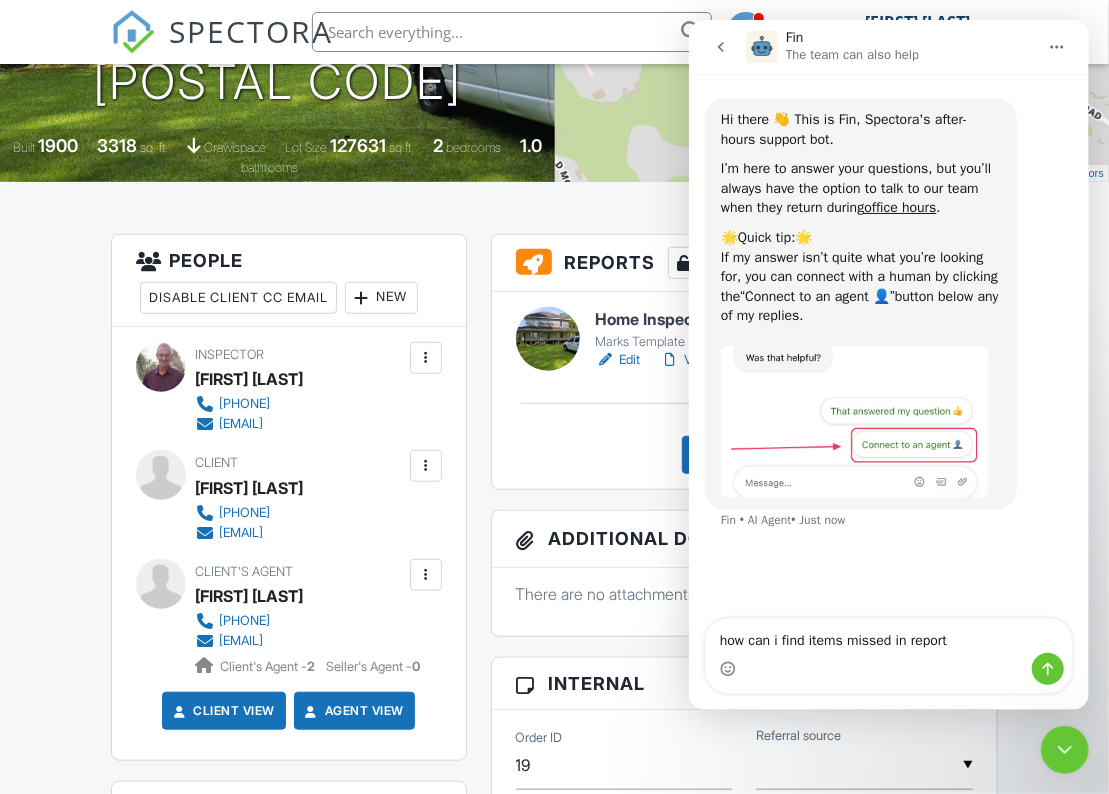 type 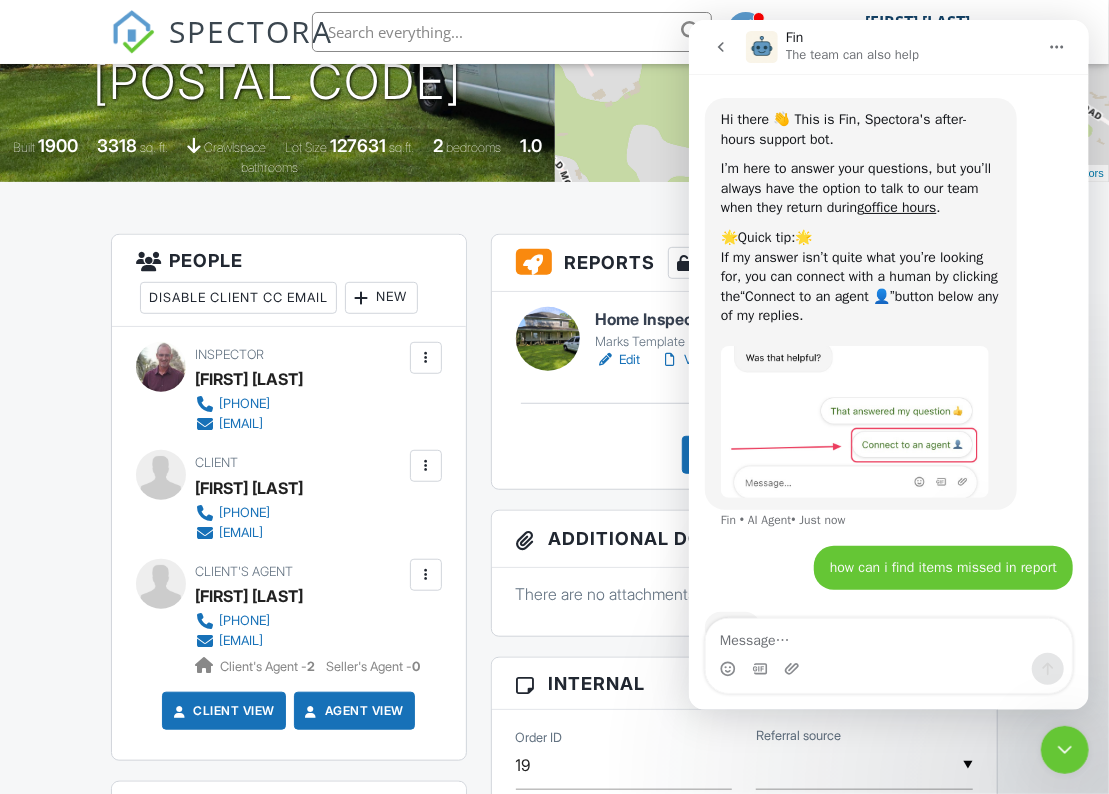 scroll, scrollTop: 97, scrollLeft: 0, axis: vertical 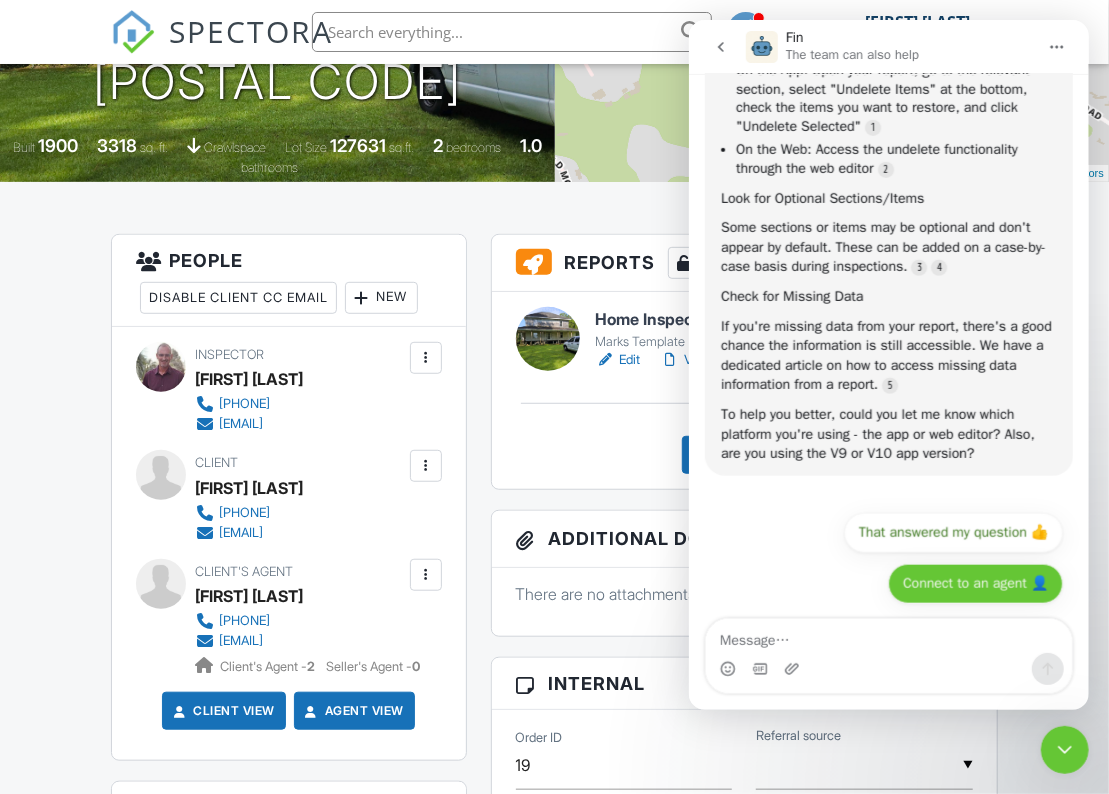 click on "Connect to an agent 👤" at bounding box center (974, 584) 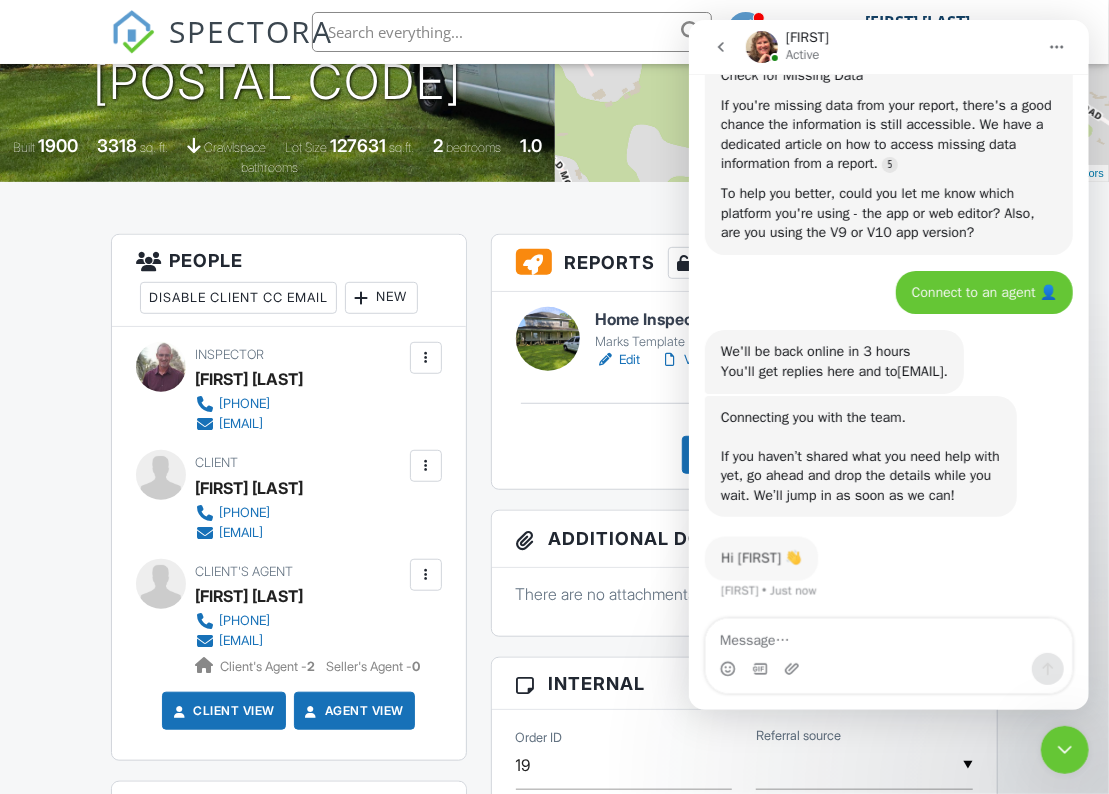 scroll, scrollTop: 1014, scrollLeft: 0, axis: vertical 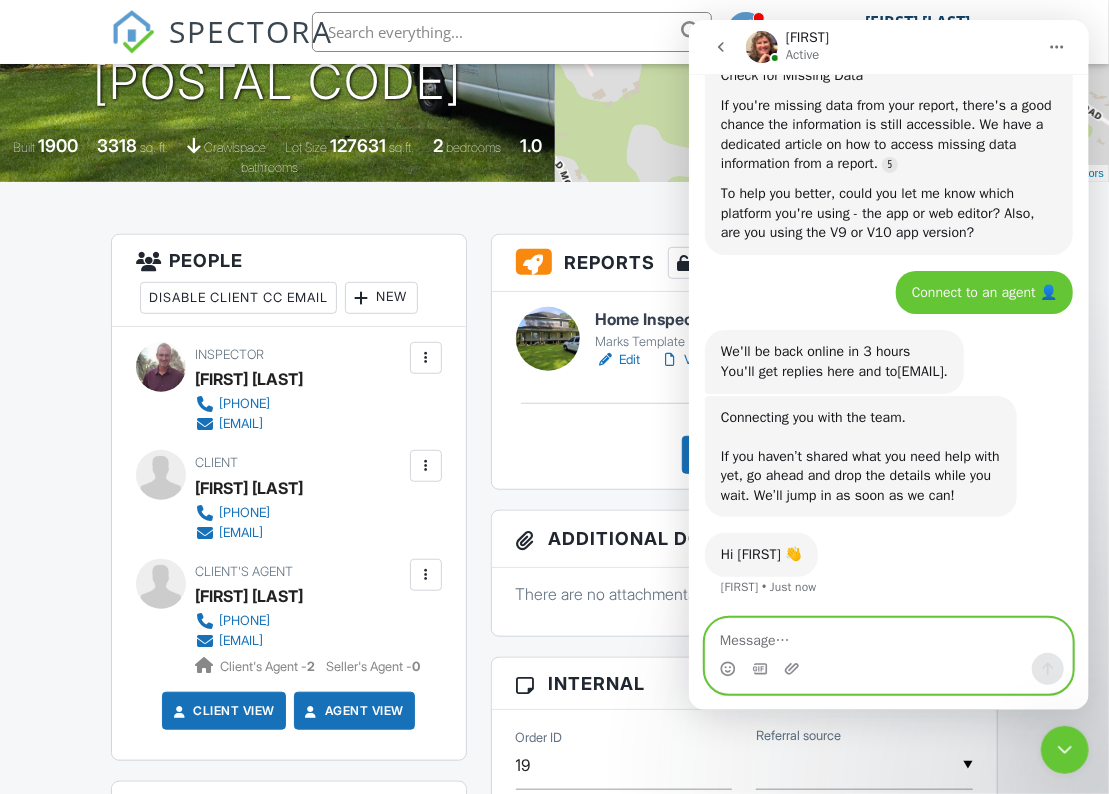click at bounding box center [888, 636] 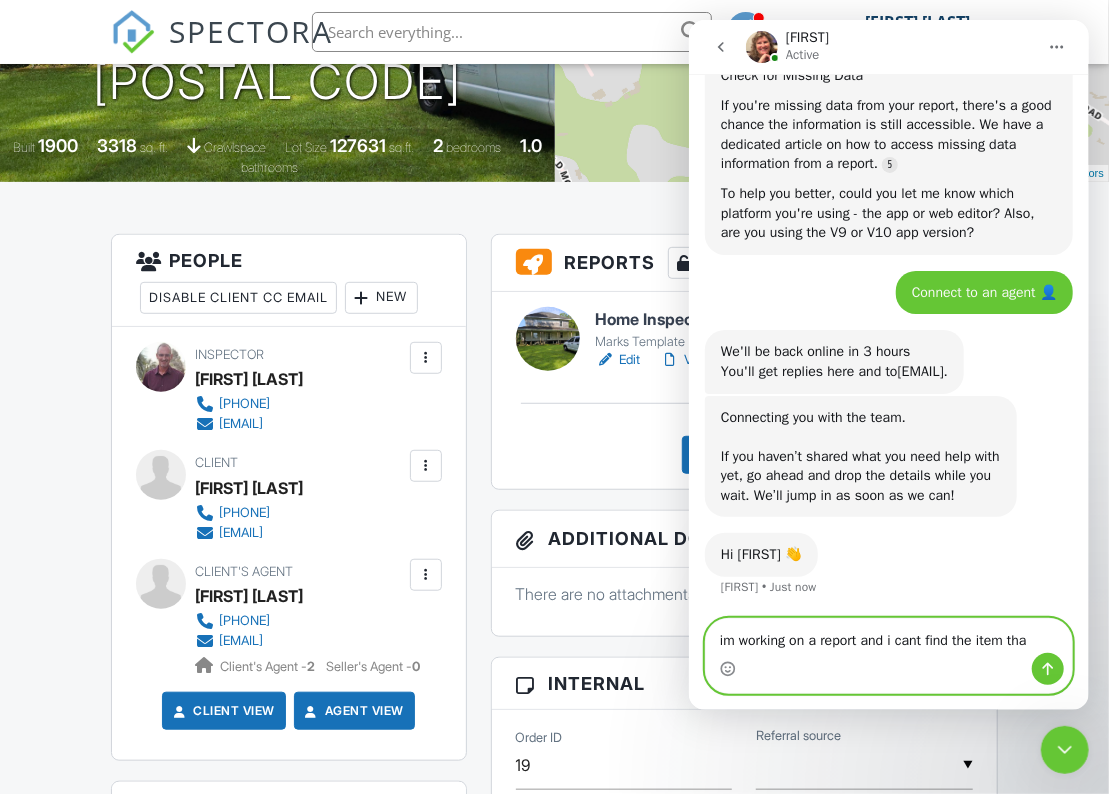 scroll, scrollTop: 1034, scrollLeft: 0, axis: vertical 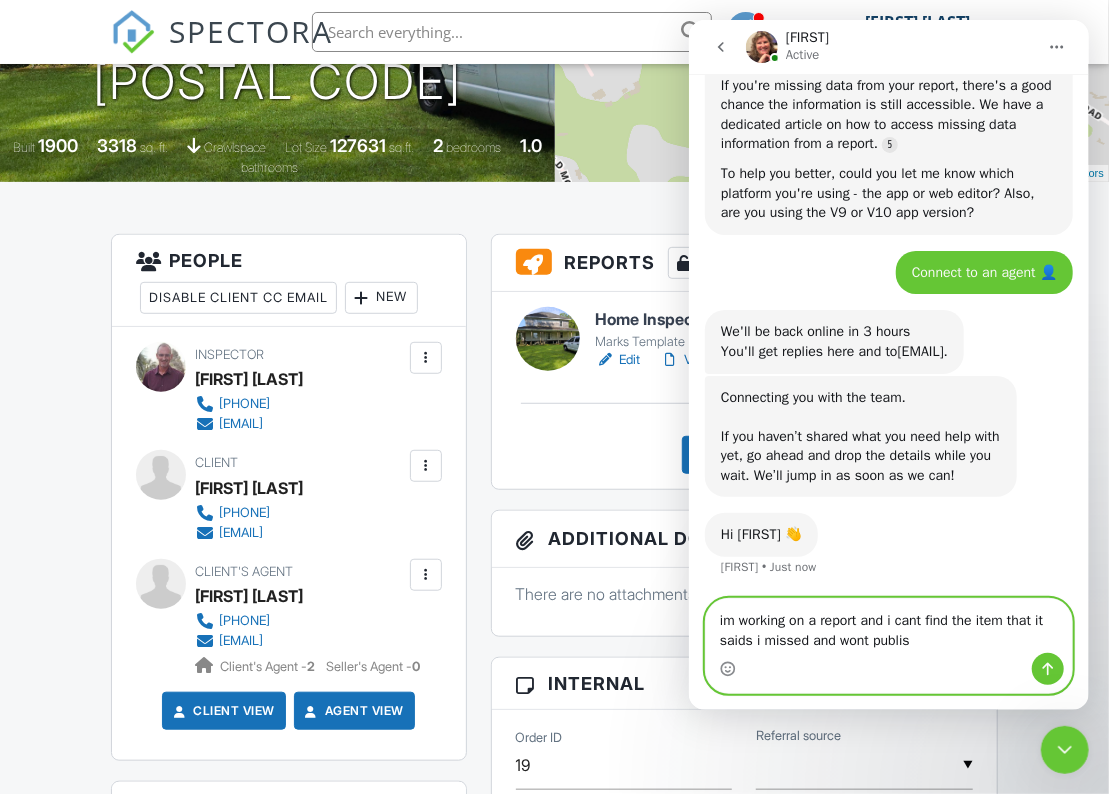 type on "im working on a report and i cant find the item that it saids i missed and wont publish" 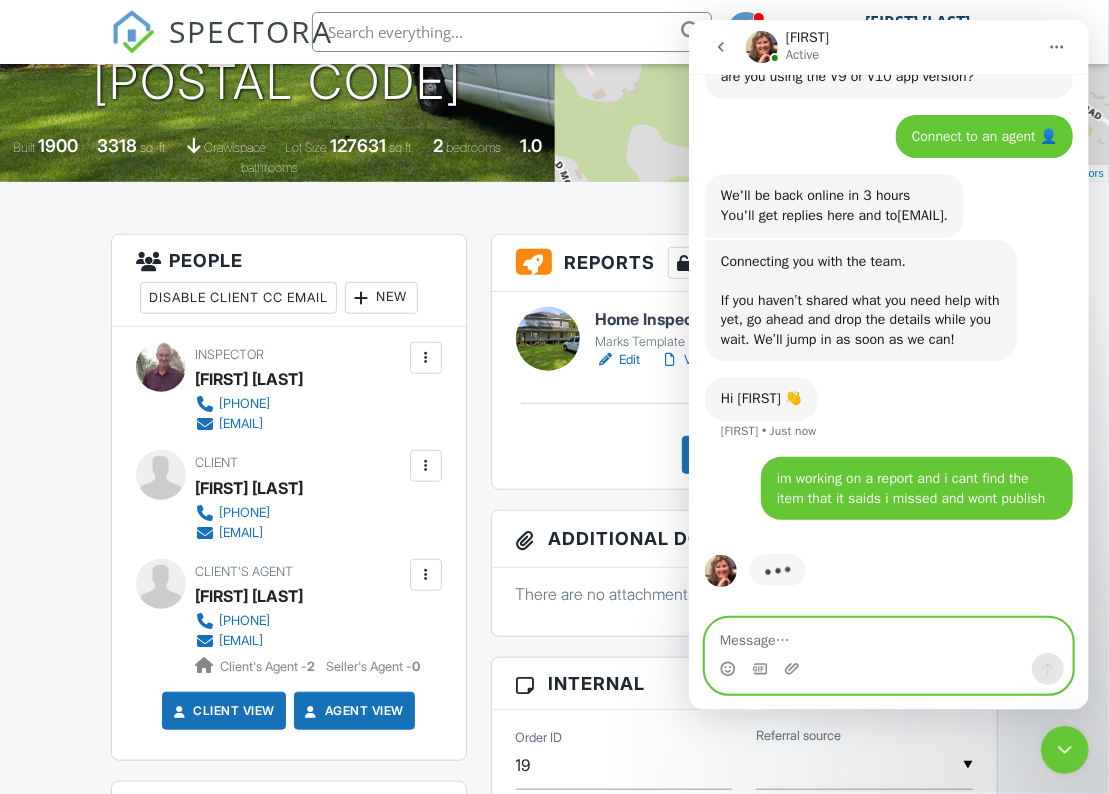 scroll, scrollTop: 1189, scrollLeft: 0, axis: vertical 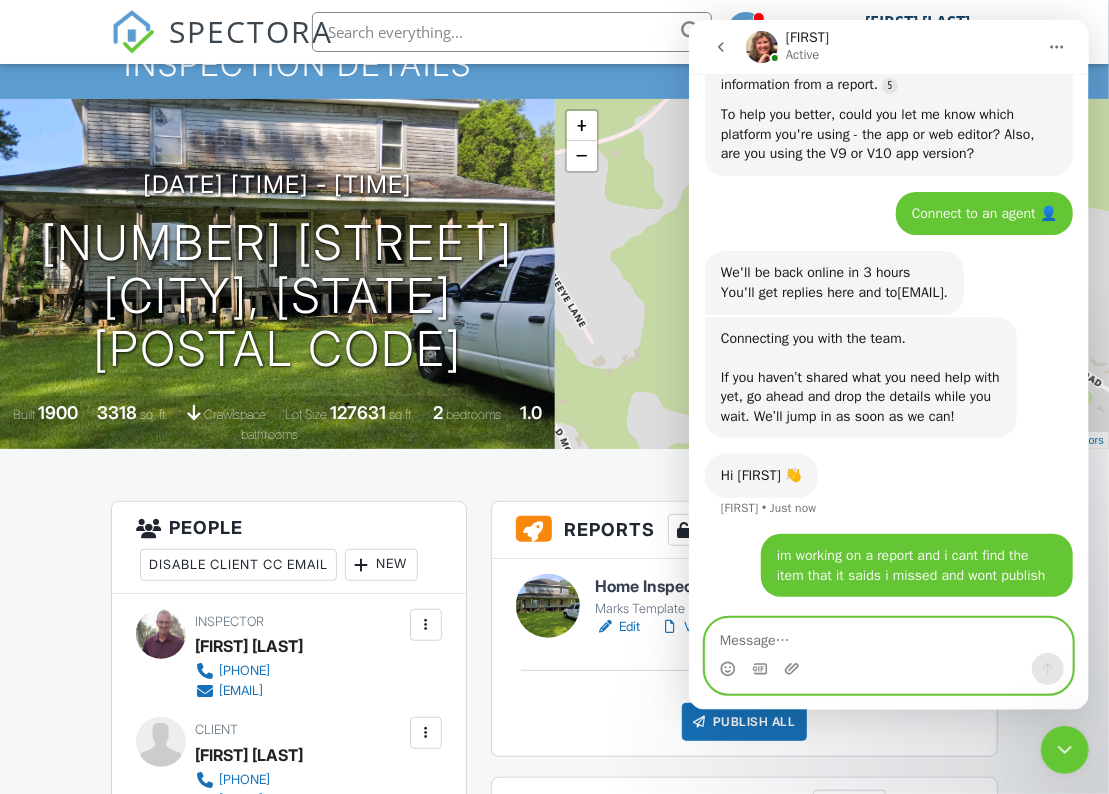 click at bounding box center [888, 636] 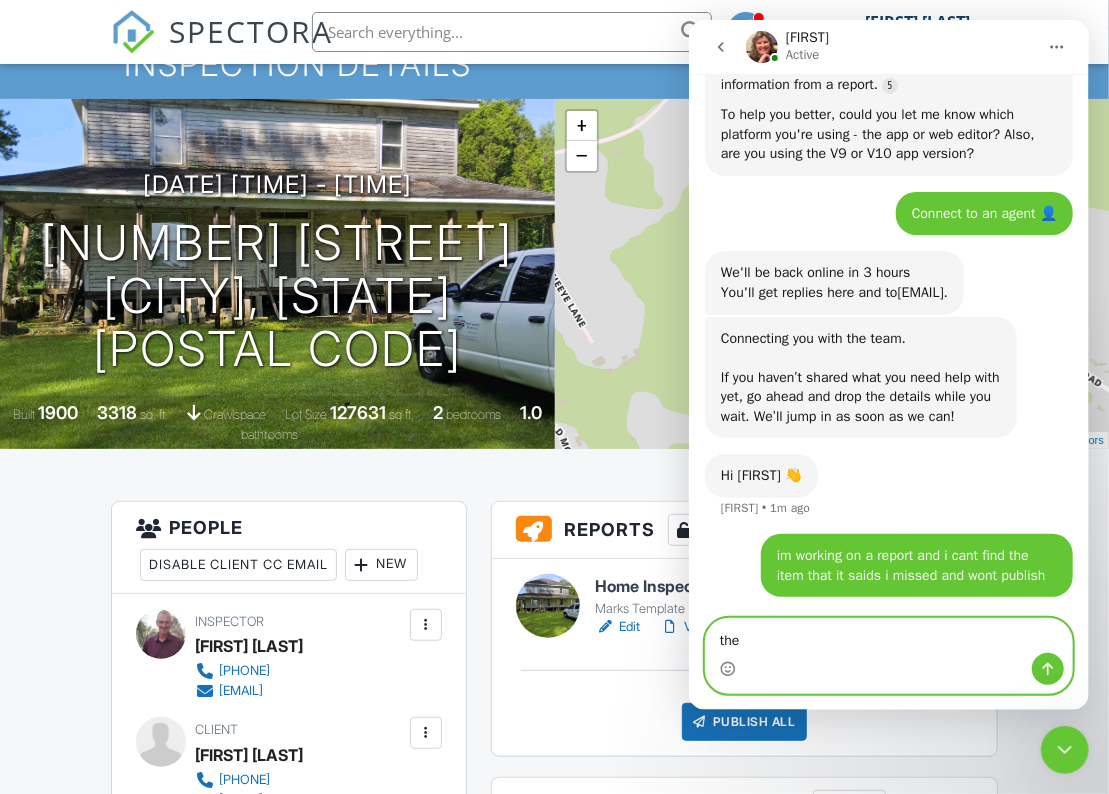 scroll, scrollTop: 1189, scrollLeft: 0, axis: vertical 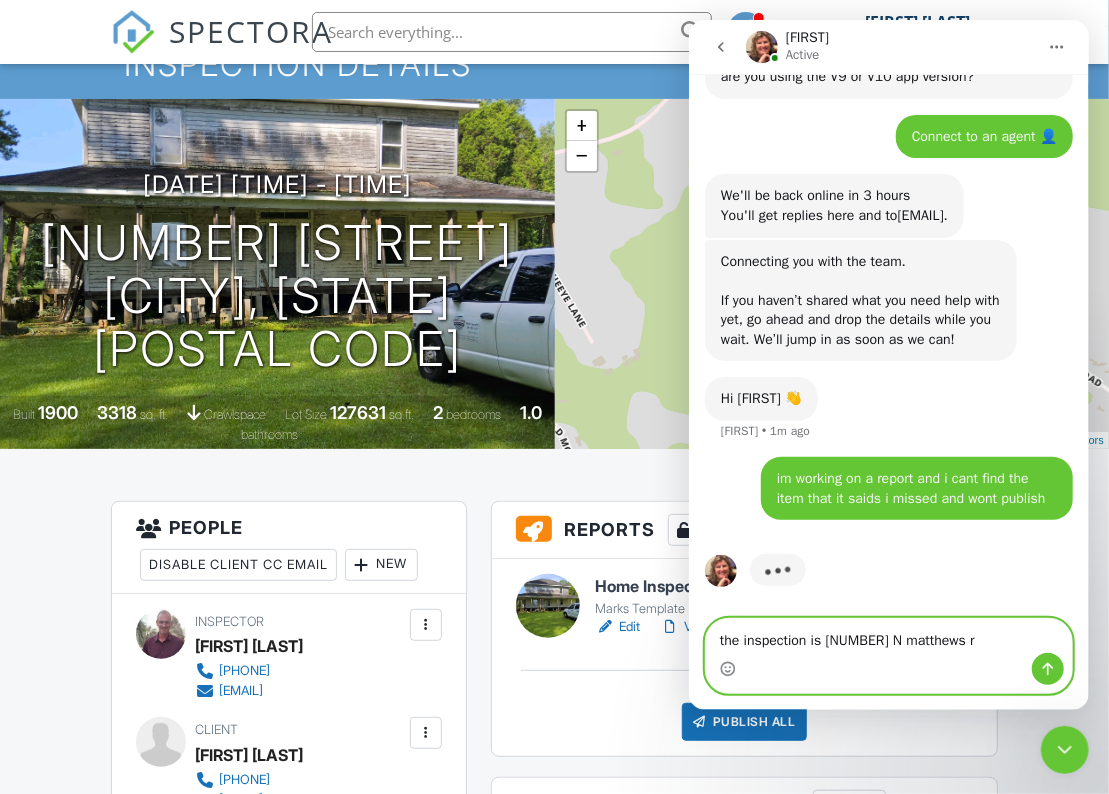 type on "the inspection is [NUMBER] [STREET]" 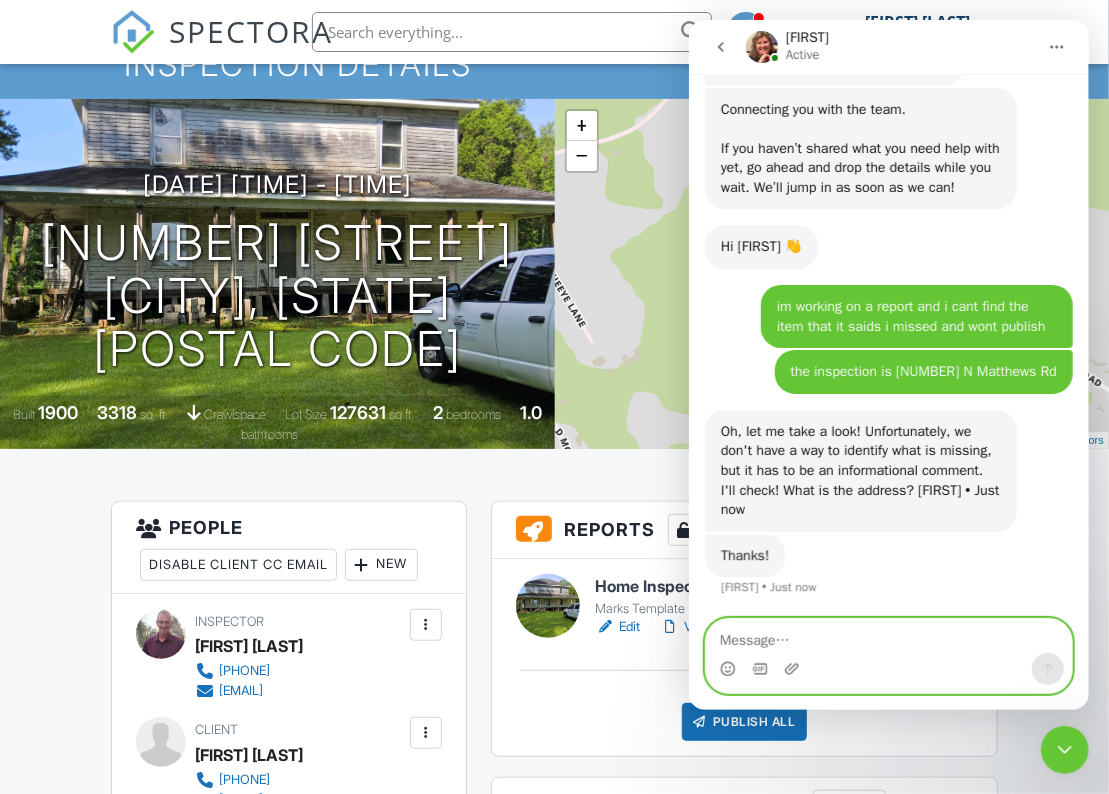 scroll, scrollTop: 1341, scrollLeft: 0, axis: vertical 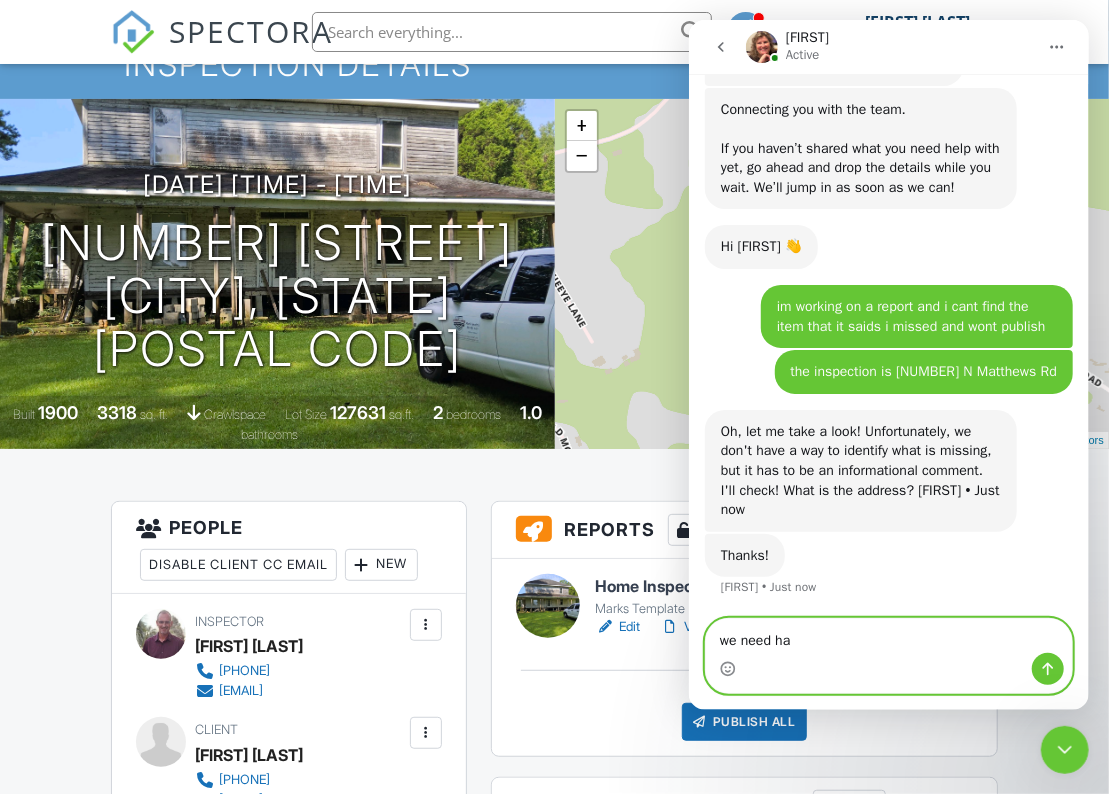 type on "we need hat" 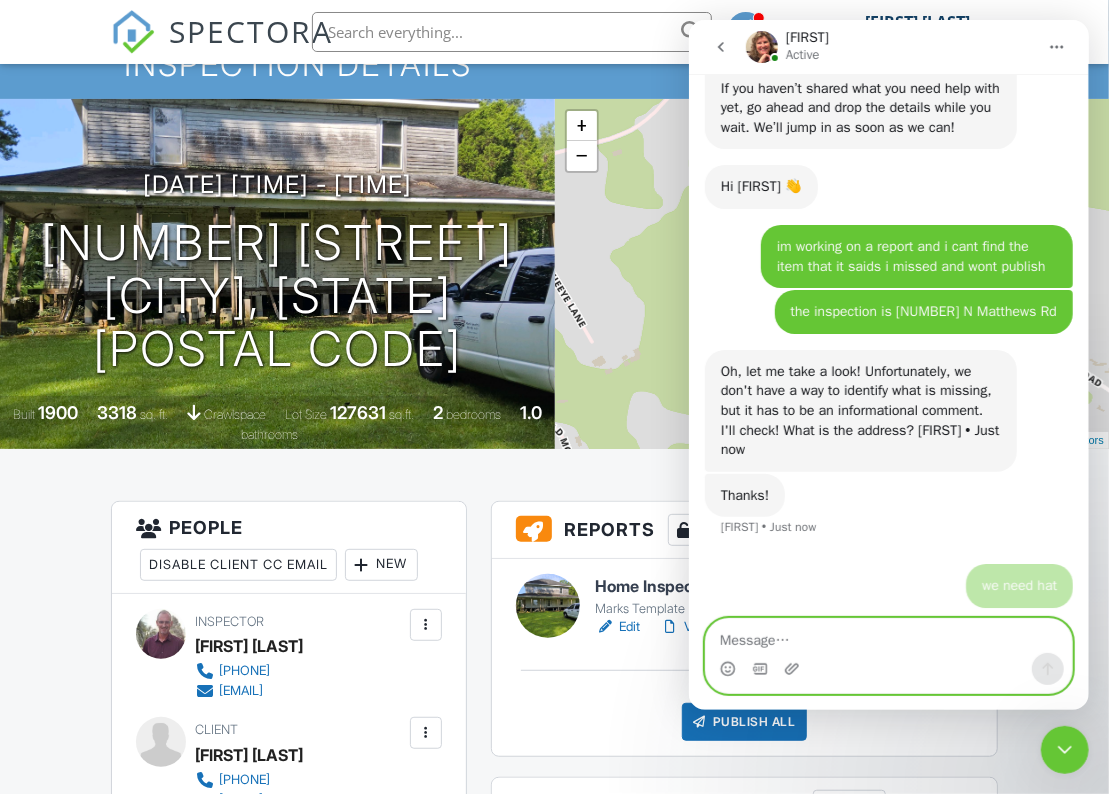 scroll, scrollTop: 1401, scrollLeft: 0, axis: vertical 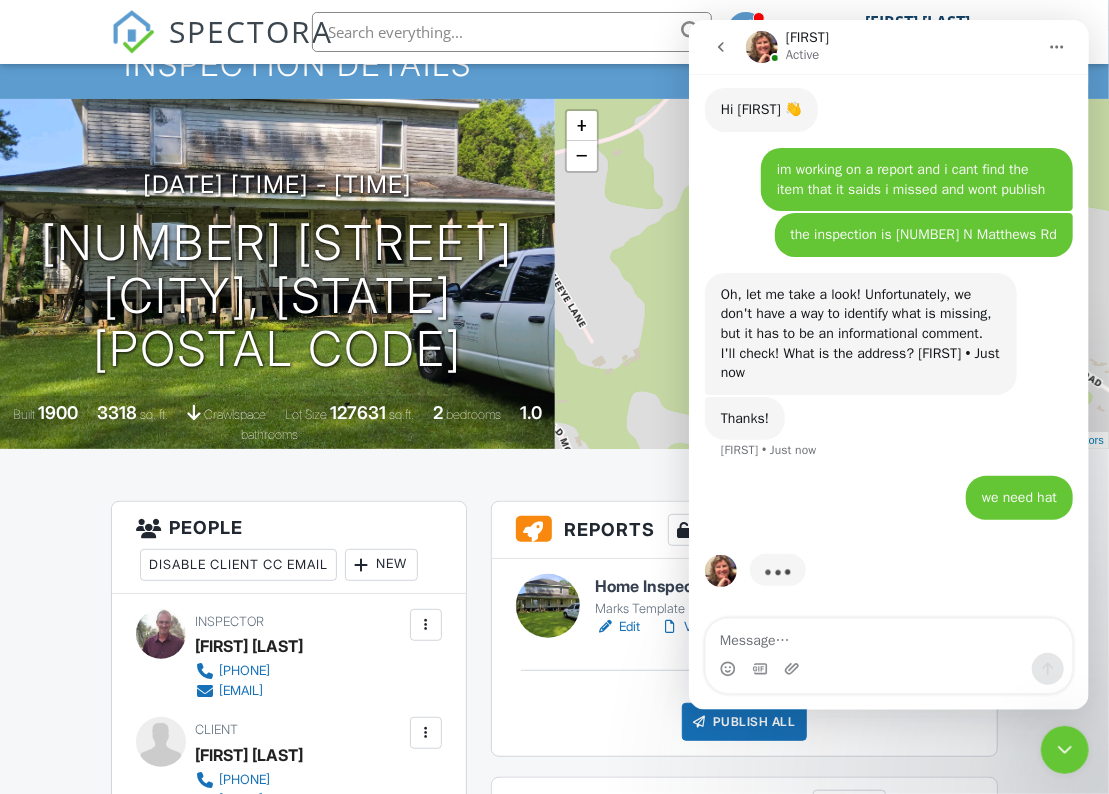 drag, startPoint x: 1057, startPoint y: 300, endPoint x: 1022, endPoint y: 308, distance: 35.902645 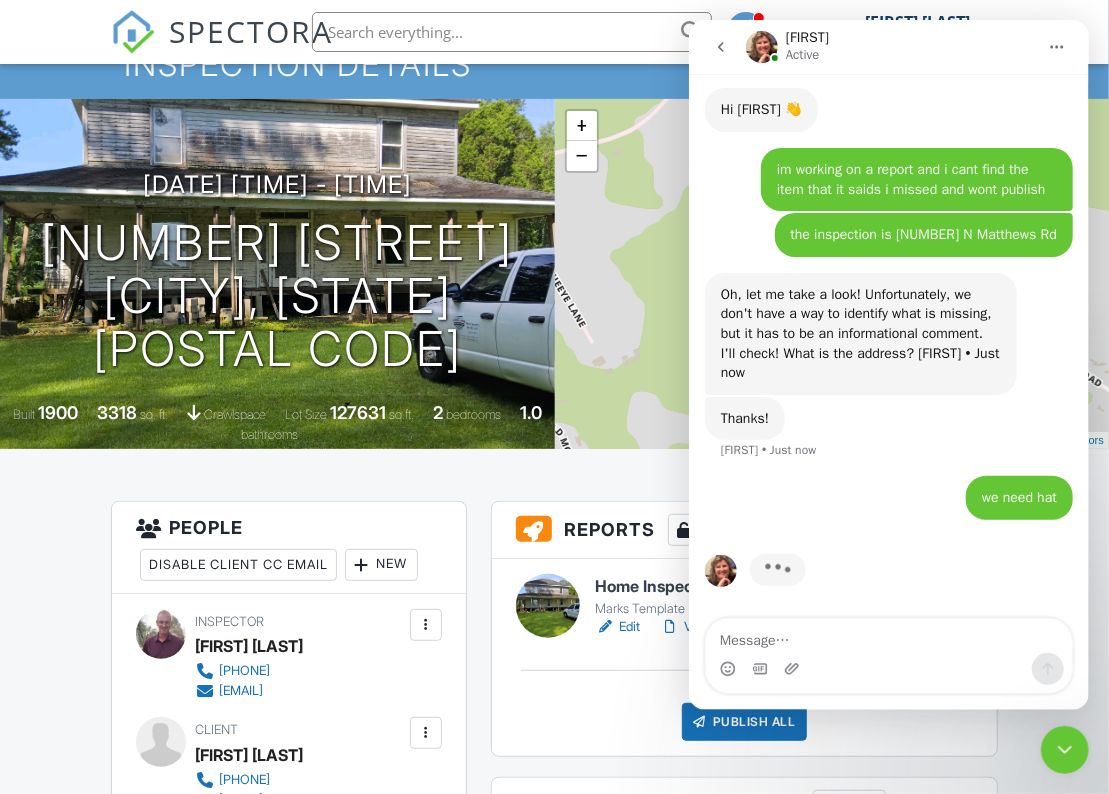 click on "Oh, let me take a look! Unfortunately, we don't have a way to identify what is missing, but it has to be an informational comment. I'll check! What is the address? Shannon    •   Just now" at bounding box center [888, 335] 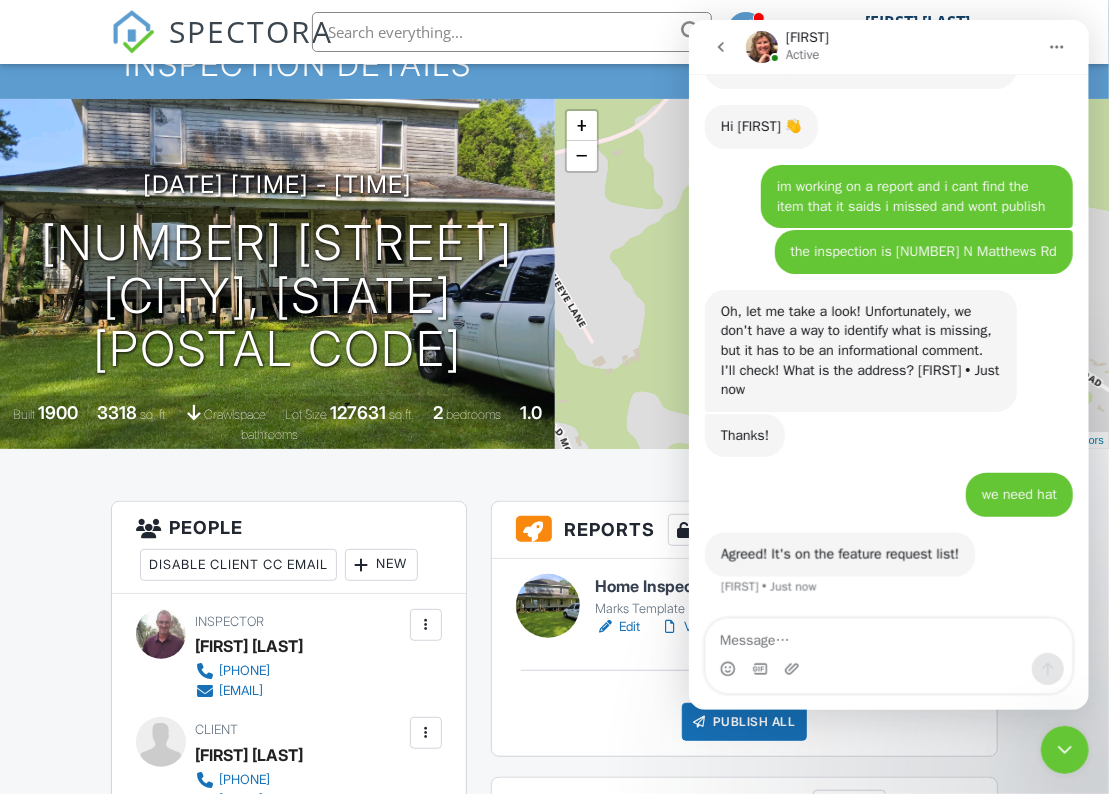 scroll, scrollTop: 1461, scrollLeft: 0, axis: vertical 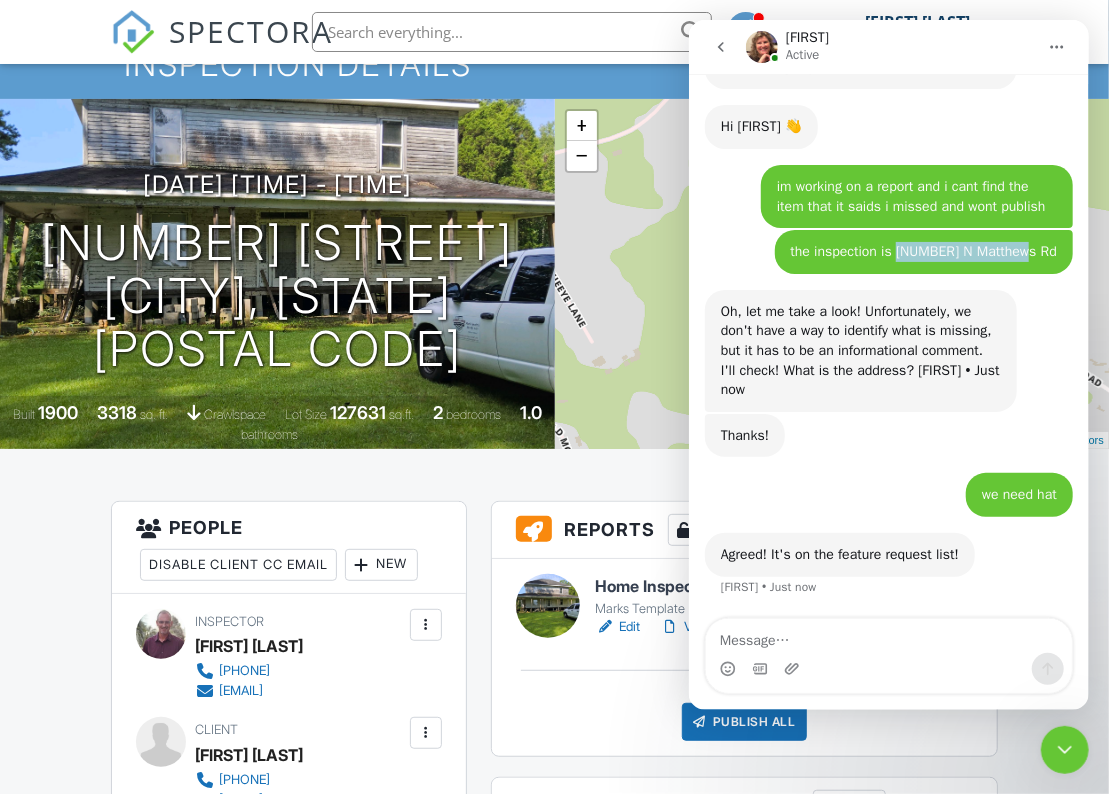 drag, startPoint x: 1052, startPoint y: 256, endPoint x: 910, endPoint y: 252, distance: 142.05632 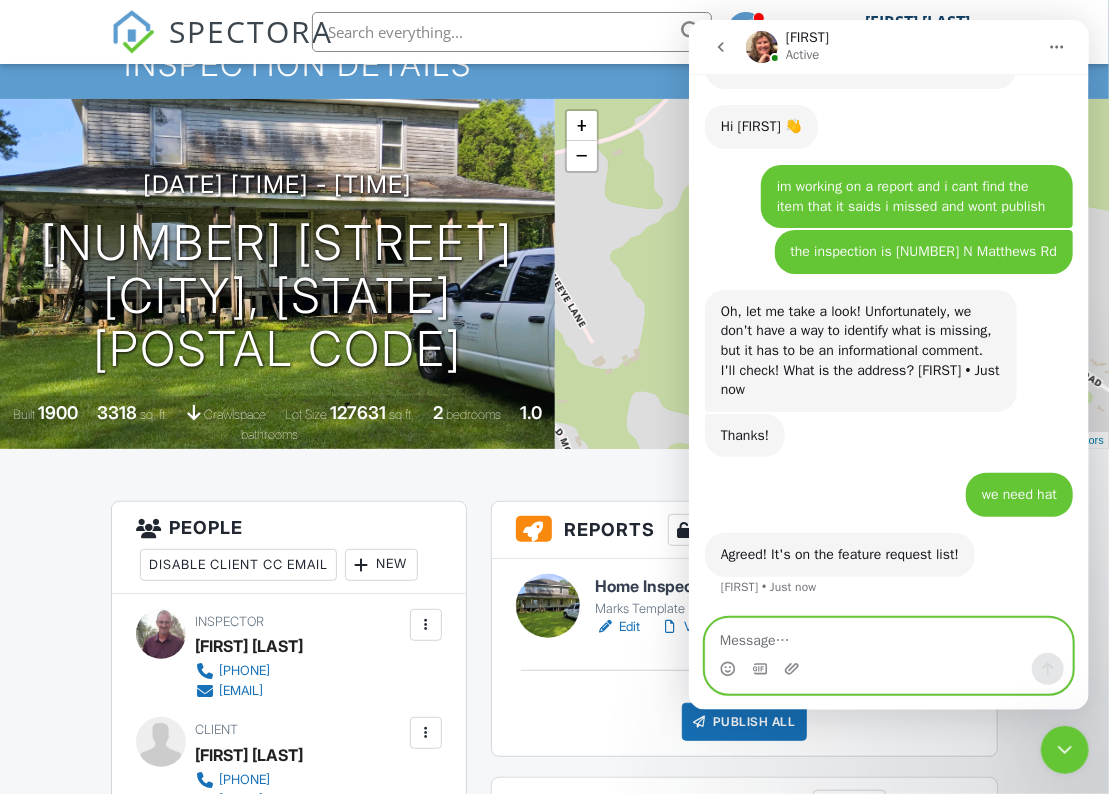 click at bounding box center [888, 636] 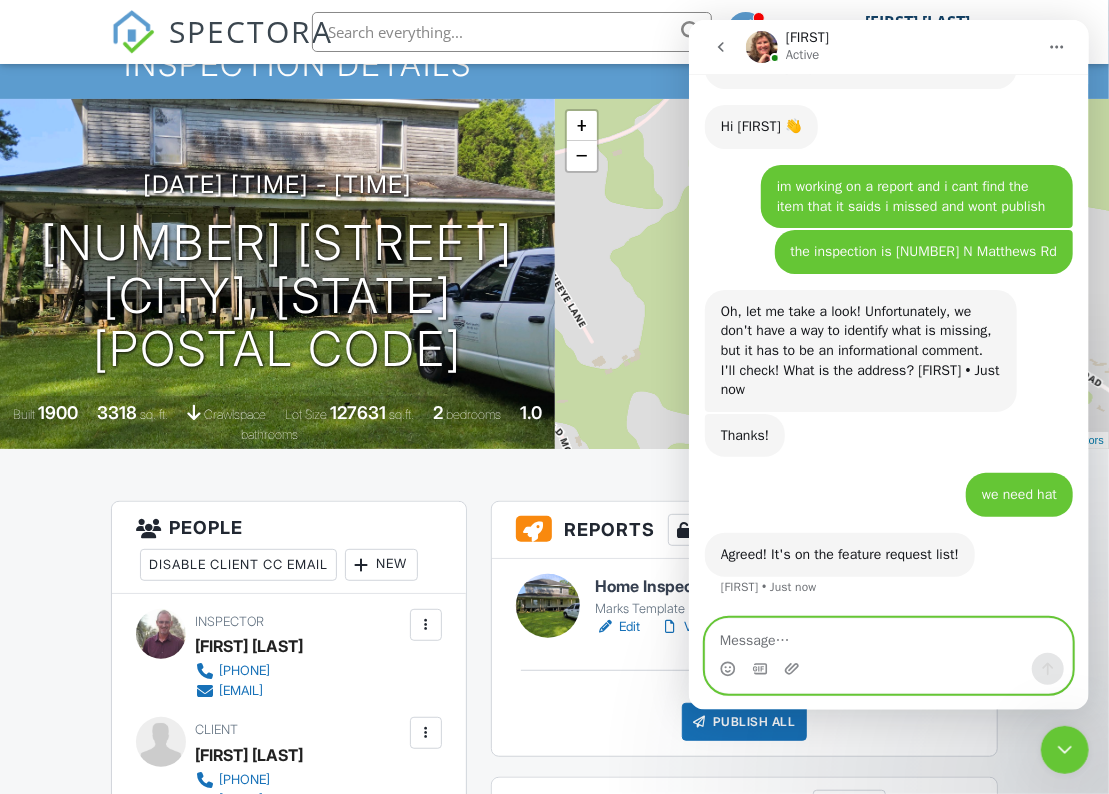 paste on "[NUMBER] [STREET]" 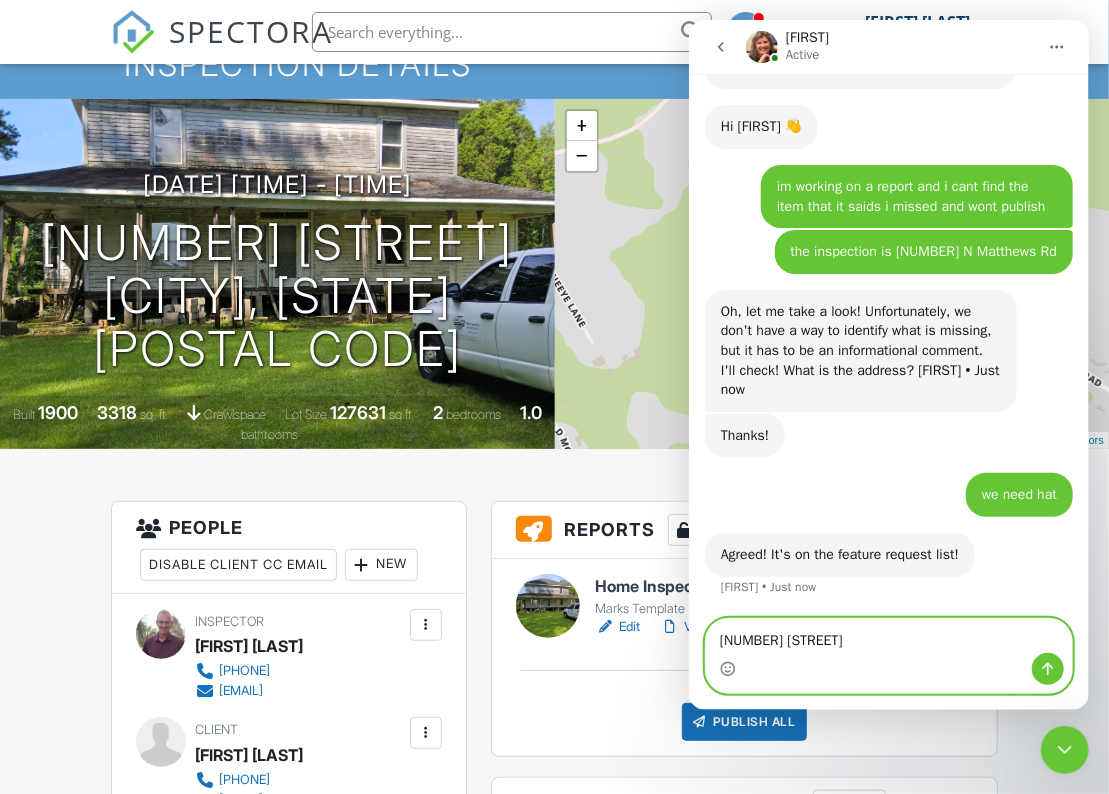 type on "[NUMBER] [STREET]" 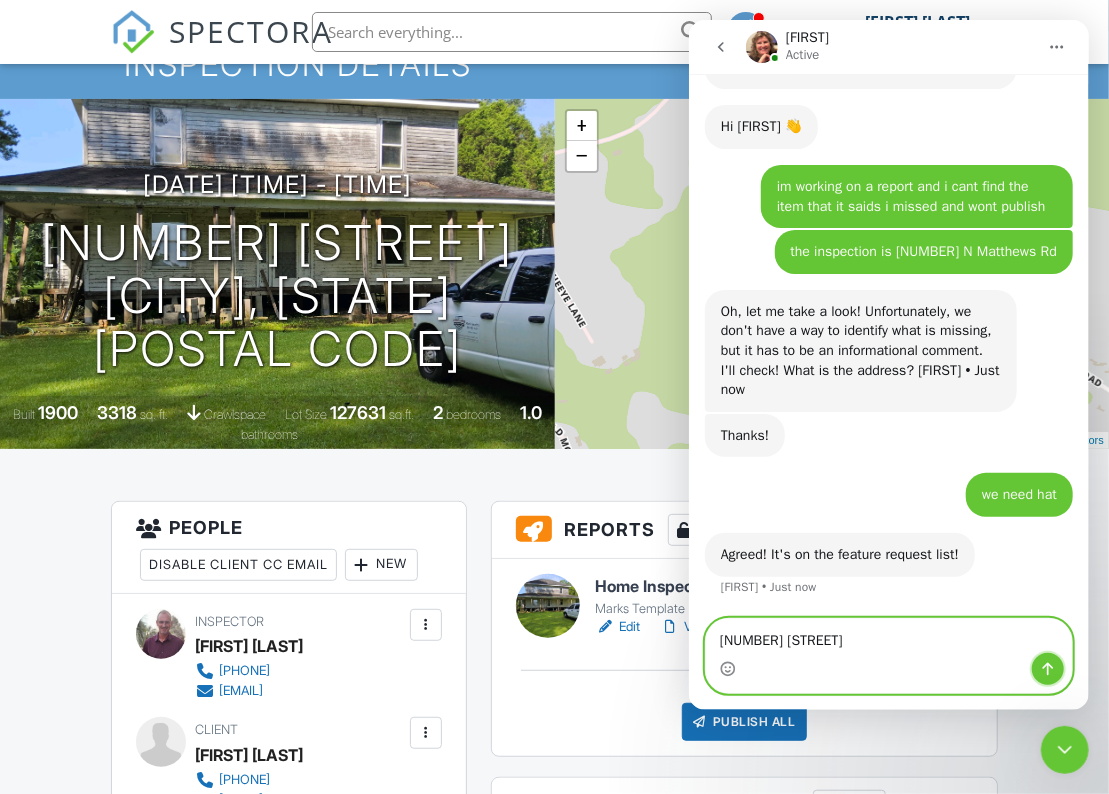 click 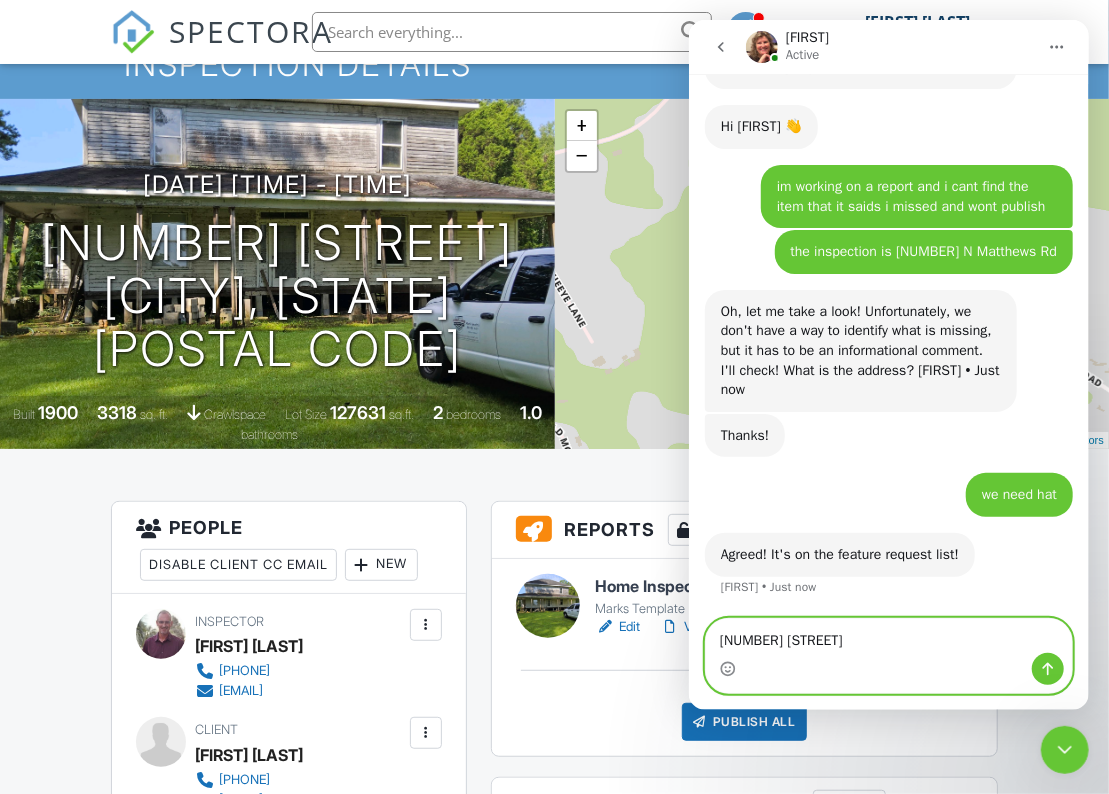 type 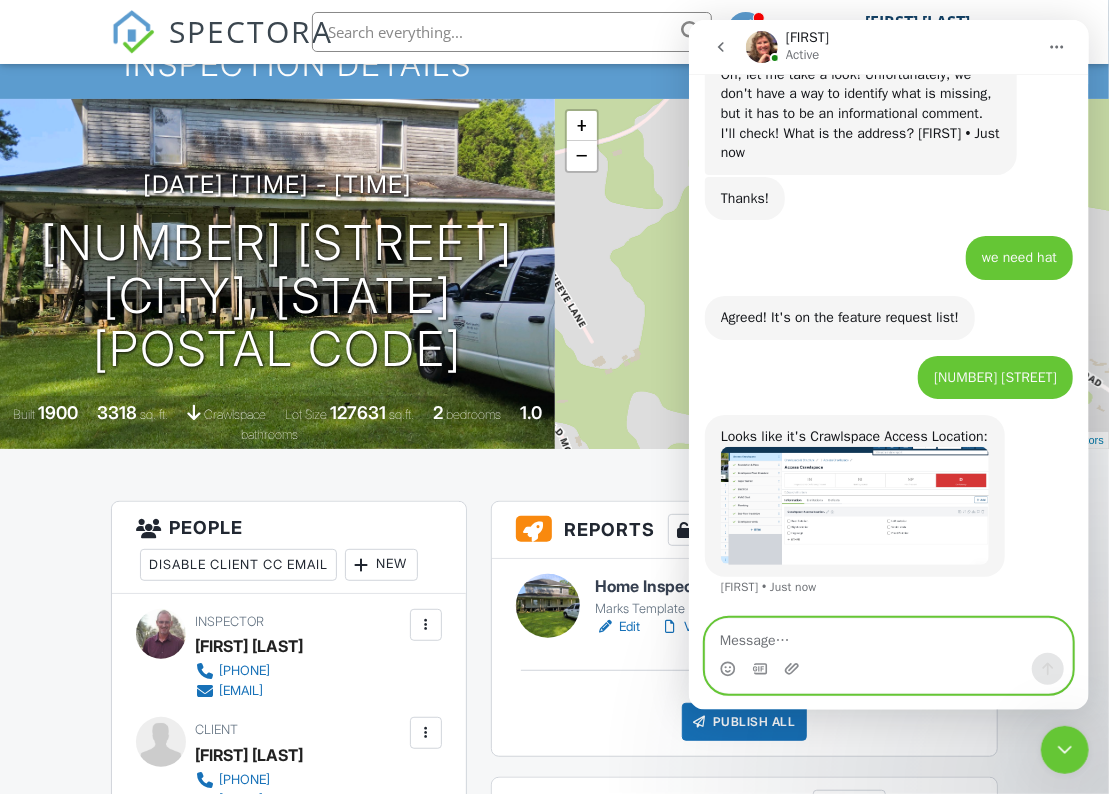 scroll, scrollTop: 1718, scrollLeft: 0, axis: vertical 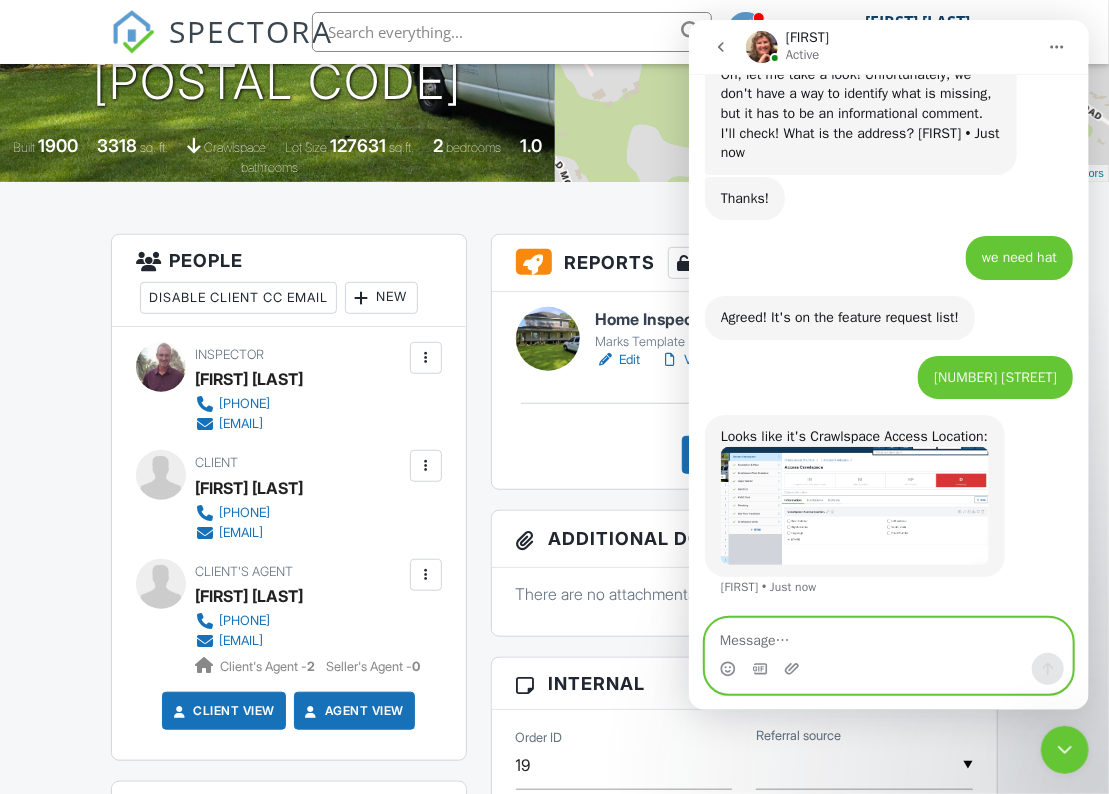 click on "Edit" at bounding box center [618, 360] 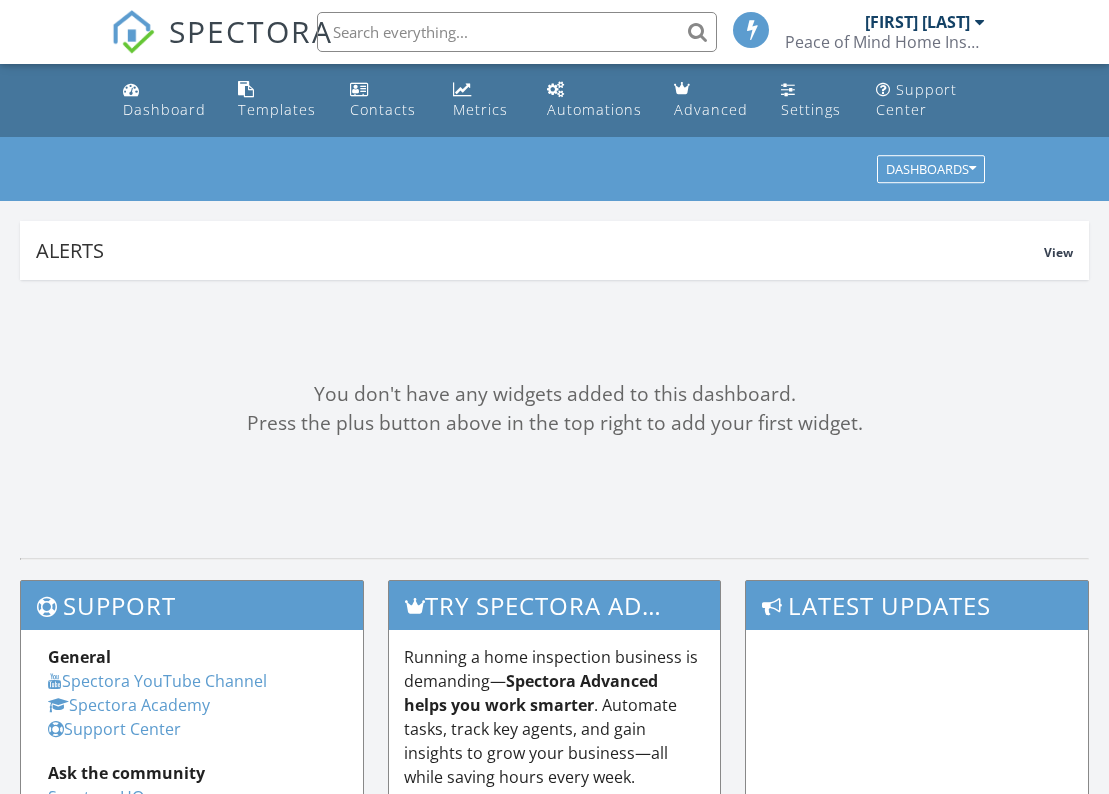 scroll, scrollTop: 0, scrollLeft: 0, axis: both 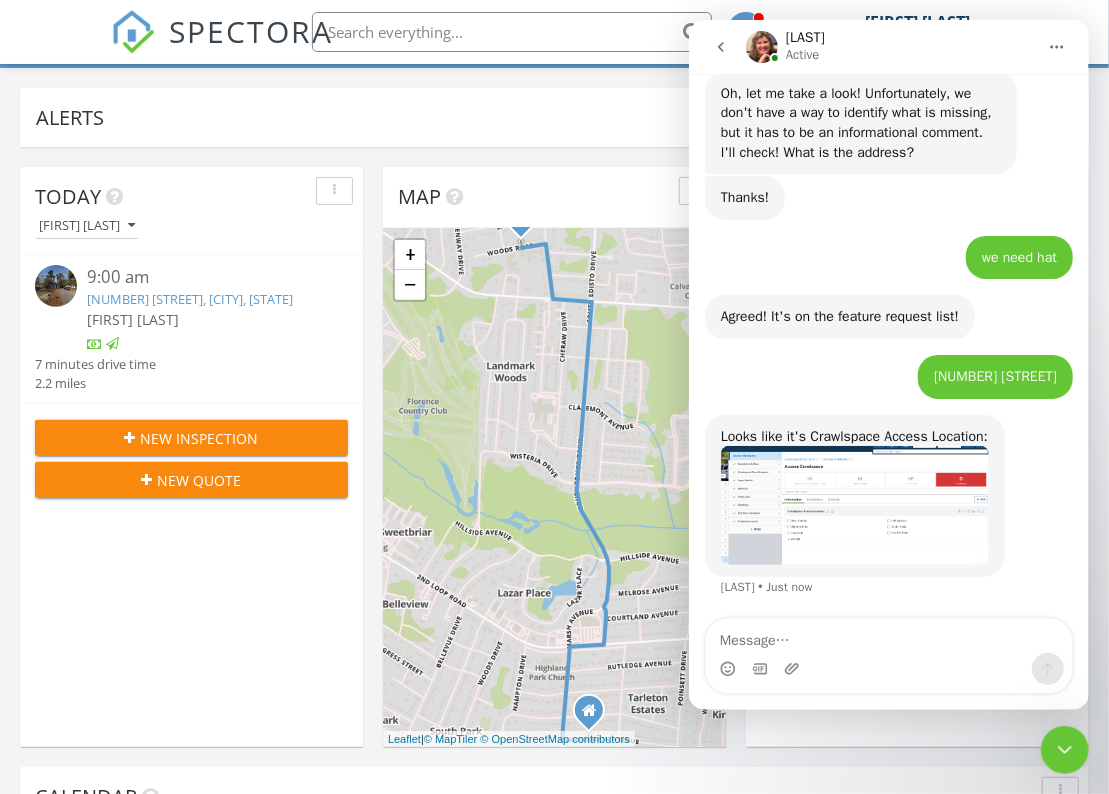 click 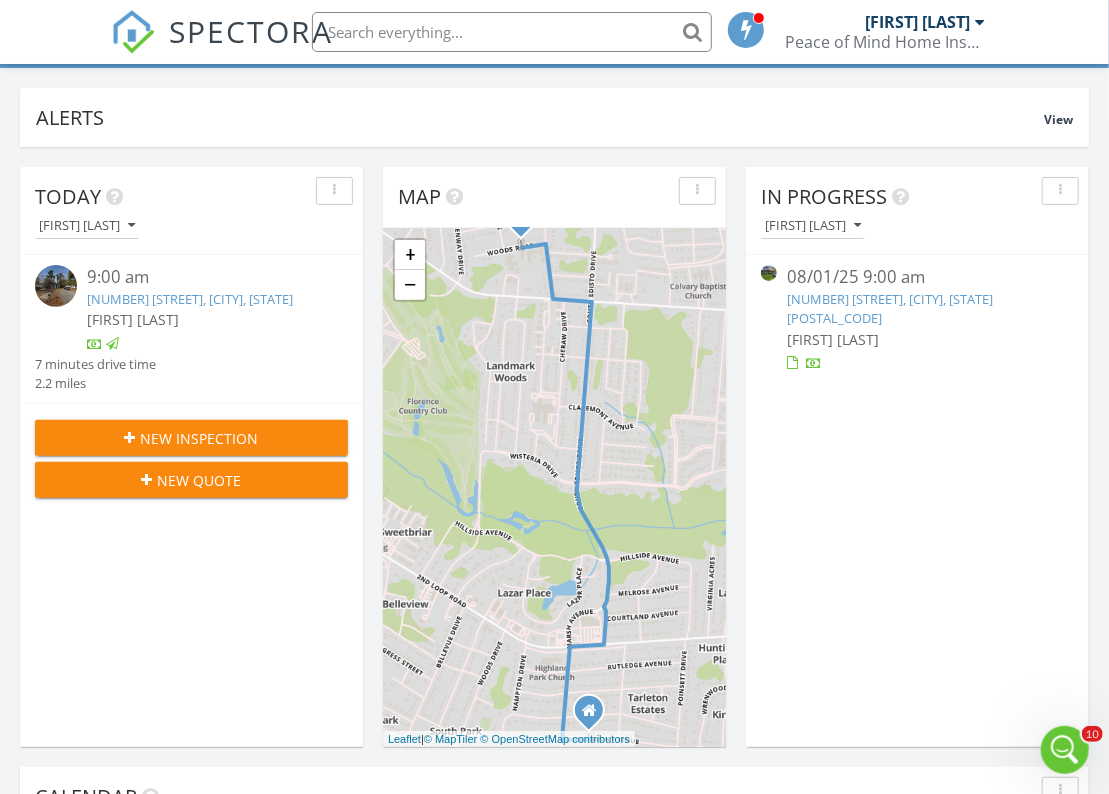 scroll, scrollTop: 0, scrollLeft: 0, axis: both 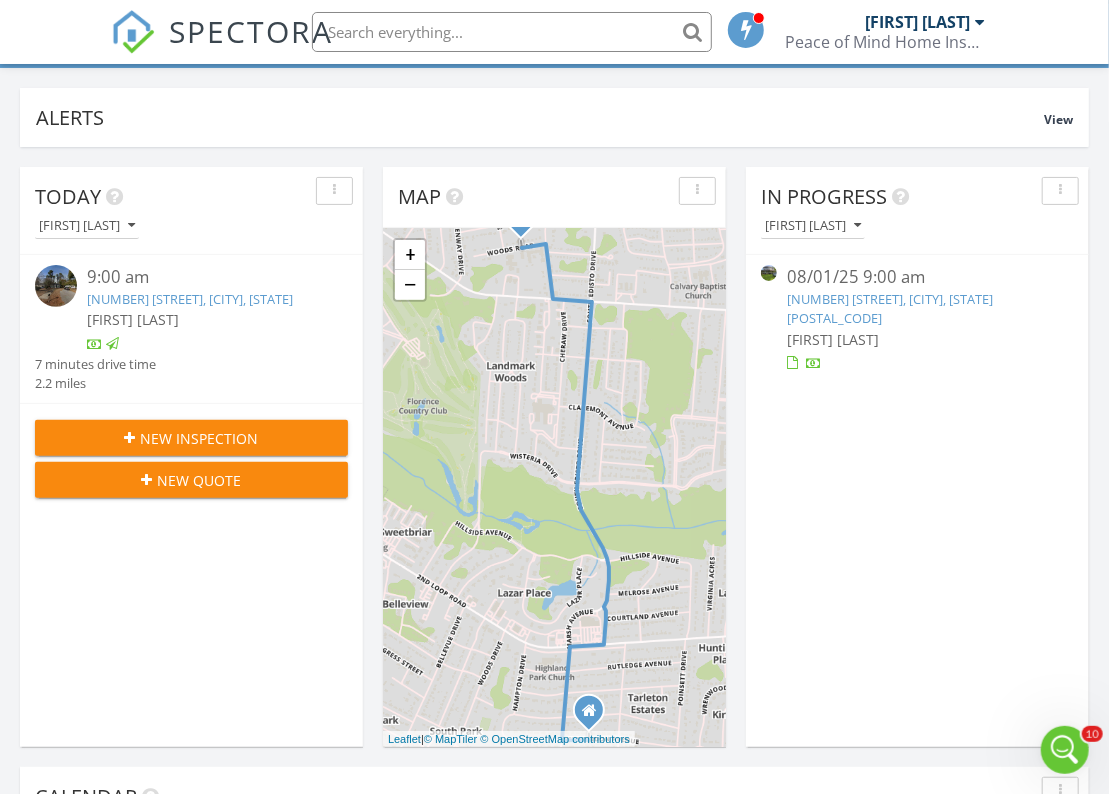click on "1309 N Matthews Rd , Lake City, SC 29560" at bounding box center [890, 308] 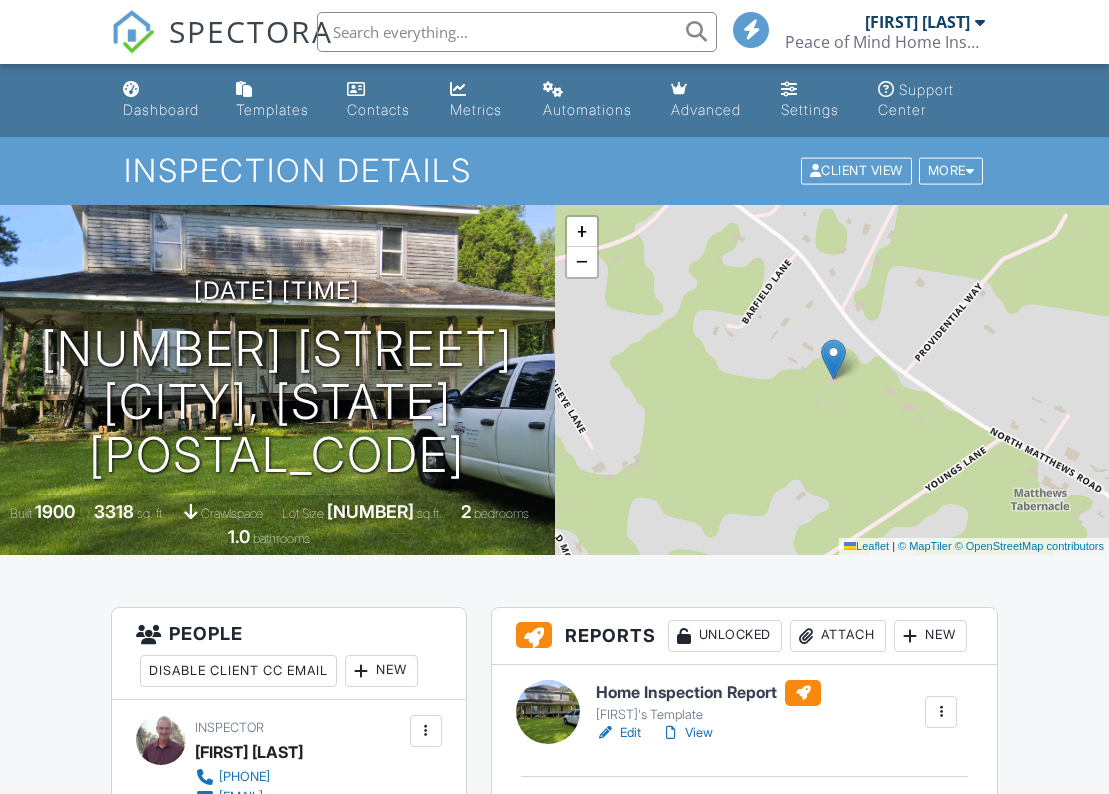 scroll, scrollTop: 400, scrollLeft: 0, axis: vertical 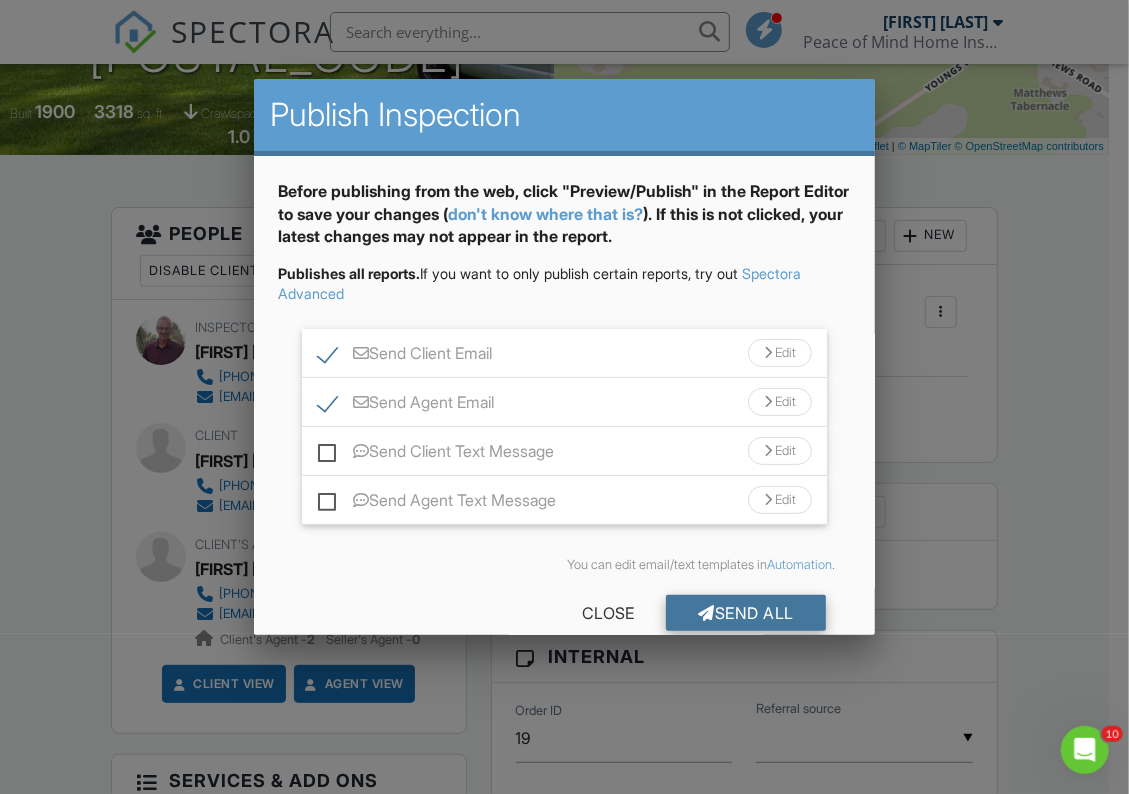 click on "Send All" at bounding box center (746, 613) 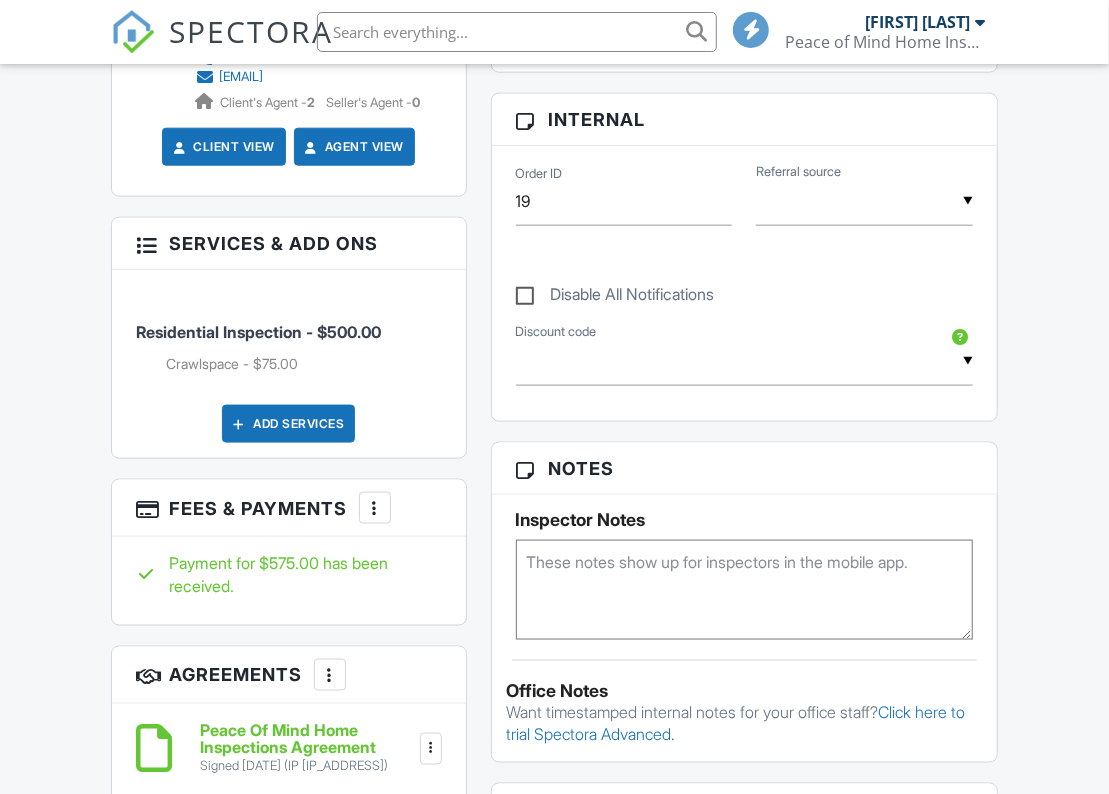 scroll, scrollTop: 2137, scrollLeft: 0, axis: vertical 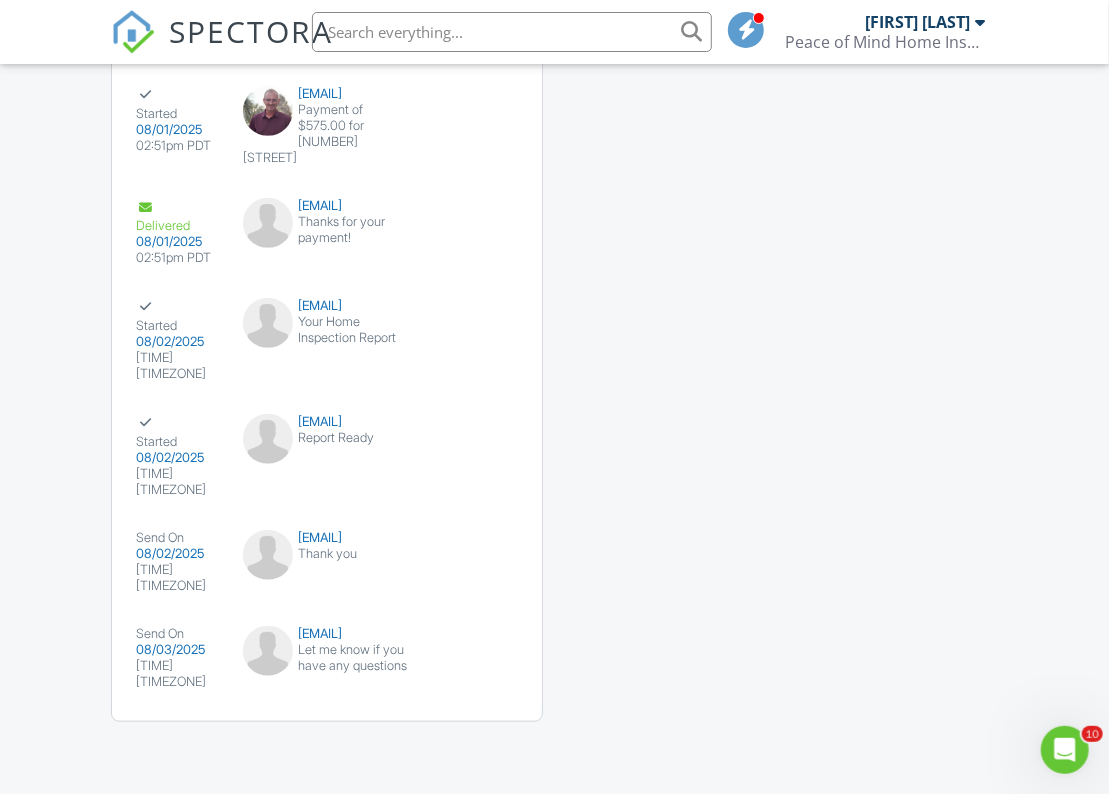 click 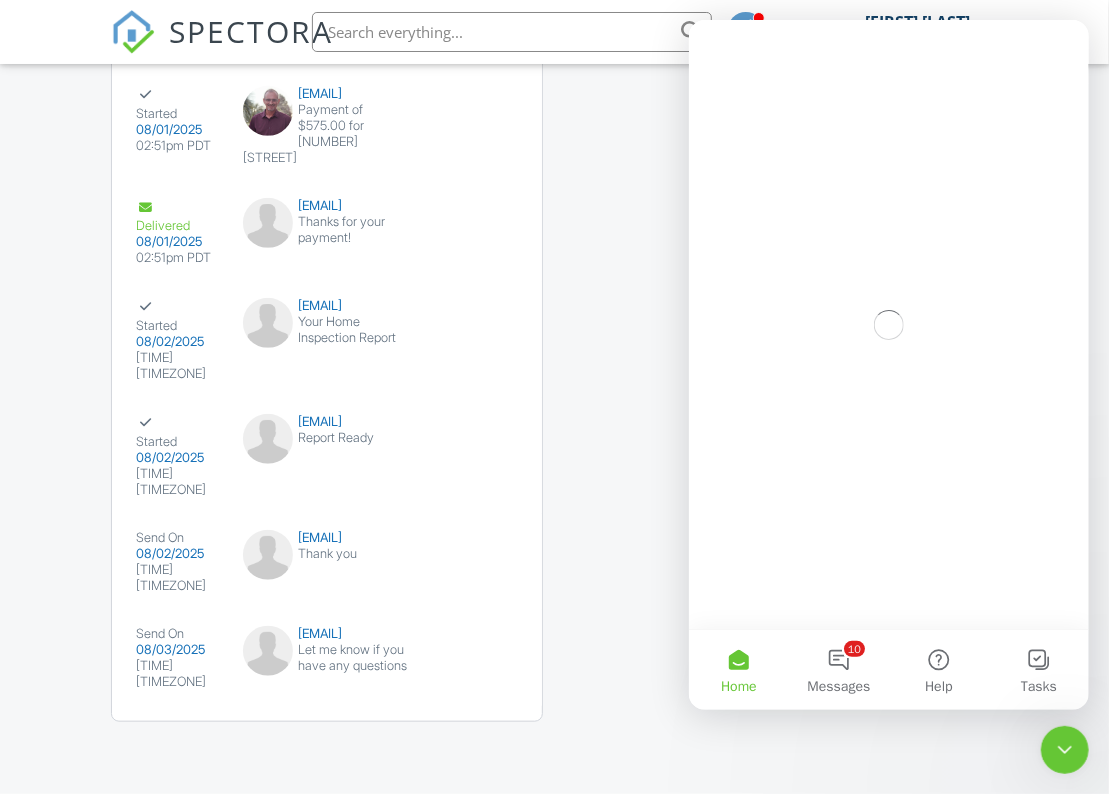 scroll, scrollTop: 0, scrollLeft: 0, axis: both 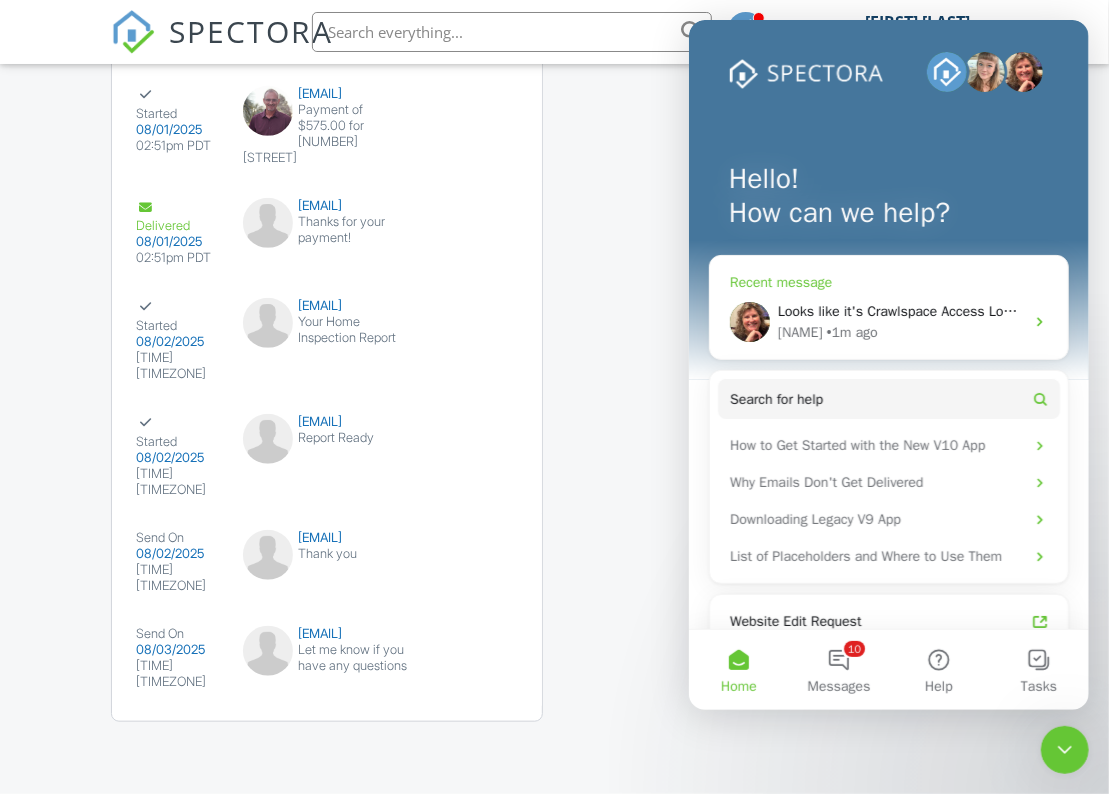 click on "Looks like it's Crawlspace Access Location:" at bounding box center [910, 311] 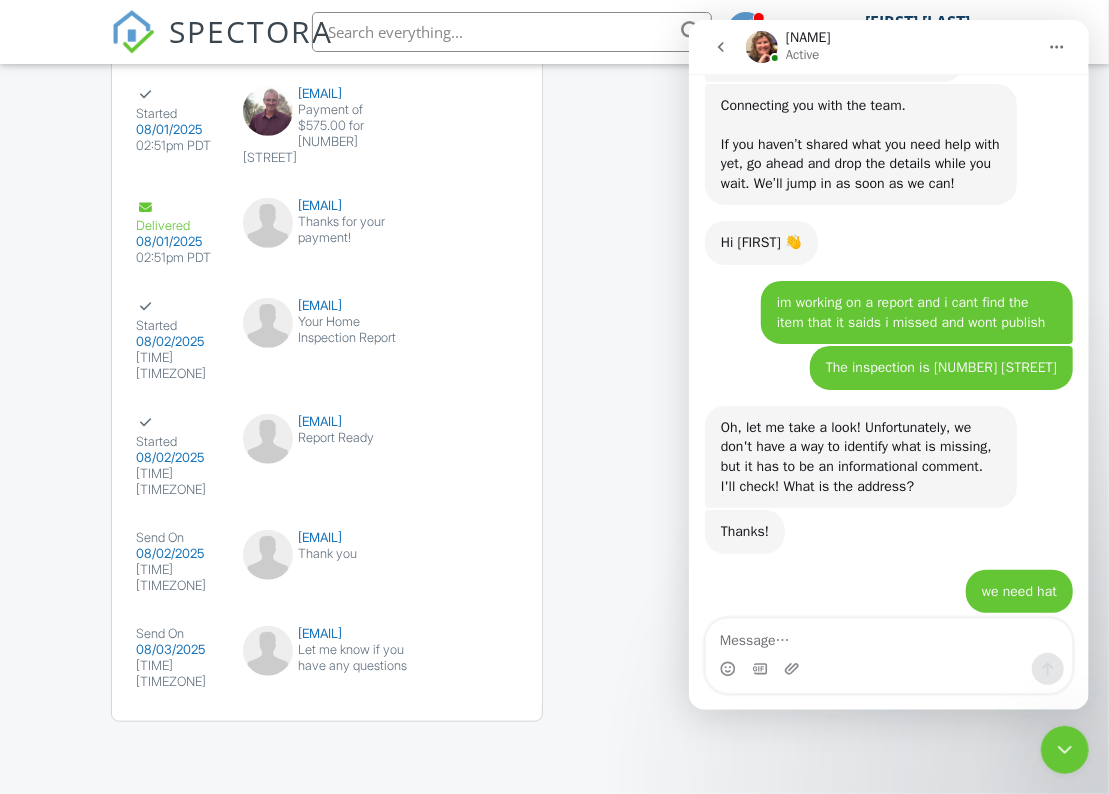 scroll, scrollTop: 1718, scrollLeft: 0, axis: vertical 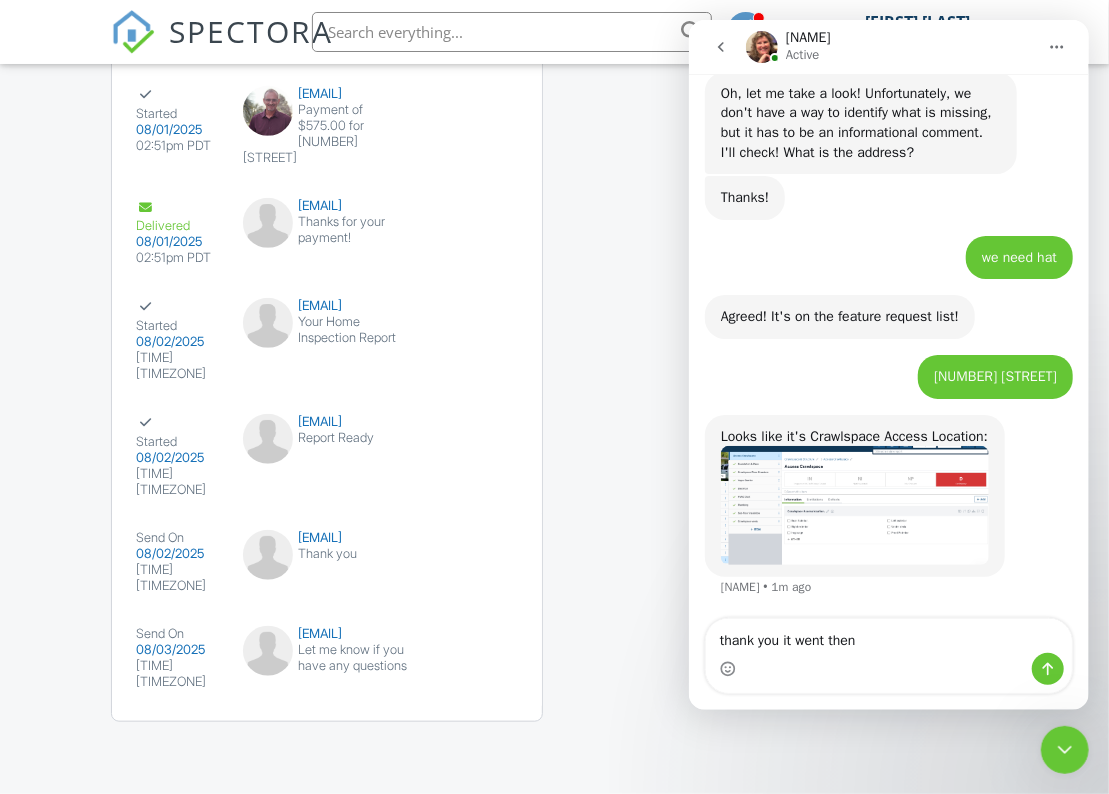type on "thank you it went then" 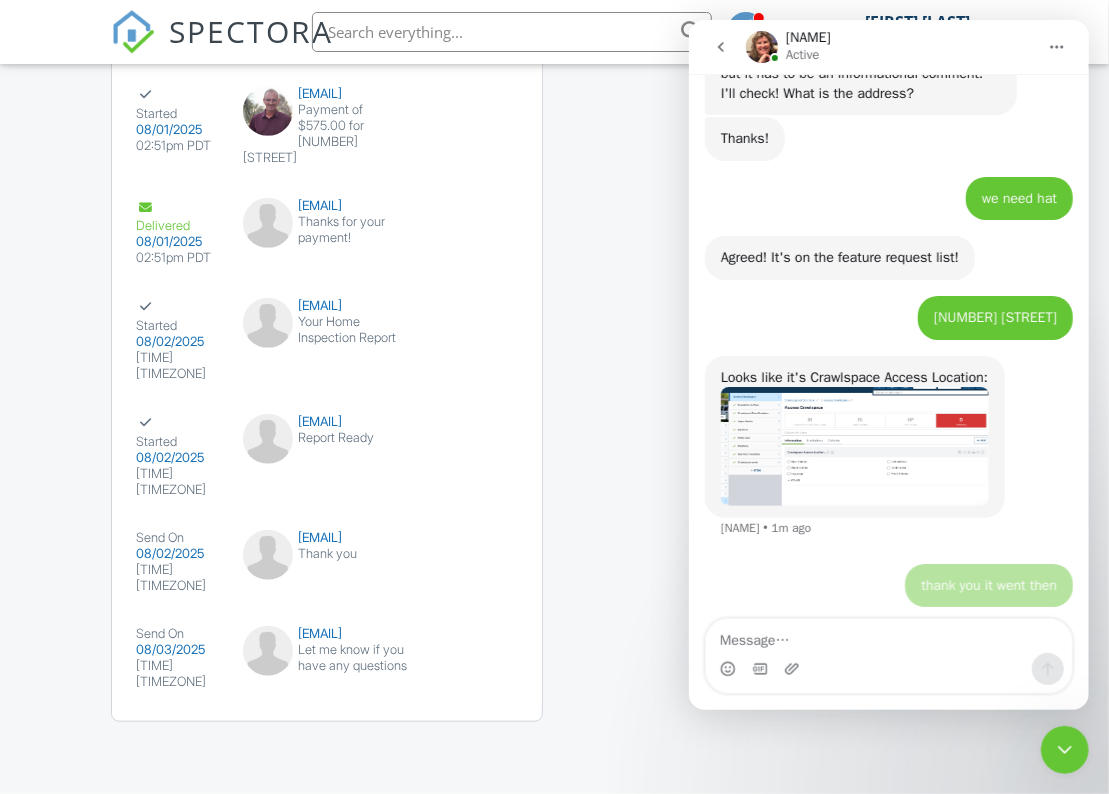 scroll, scrollTop: 1777, scrollLeft: 0, axis: vertical 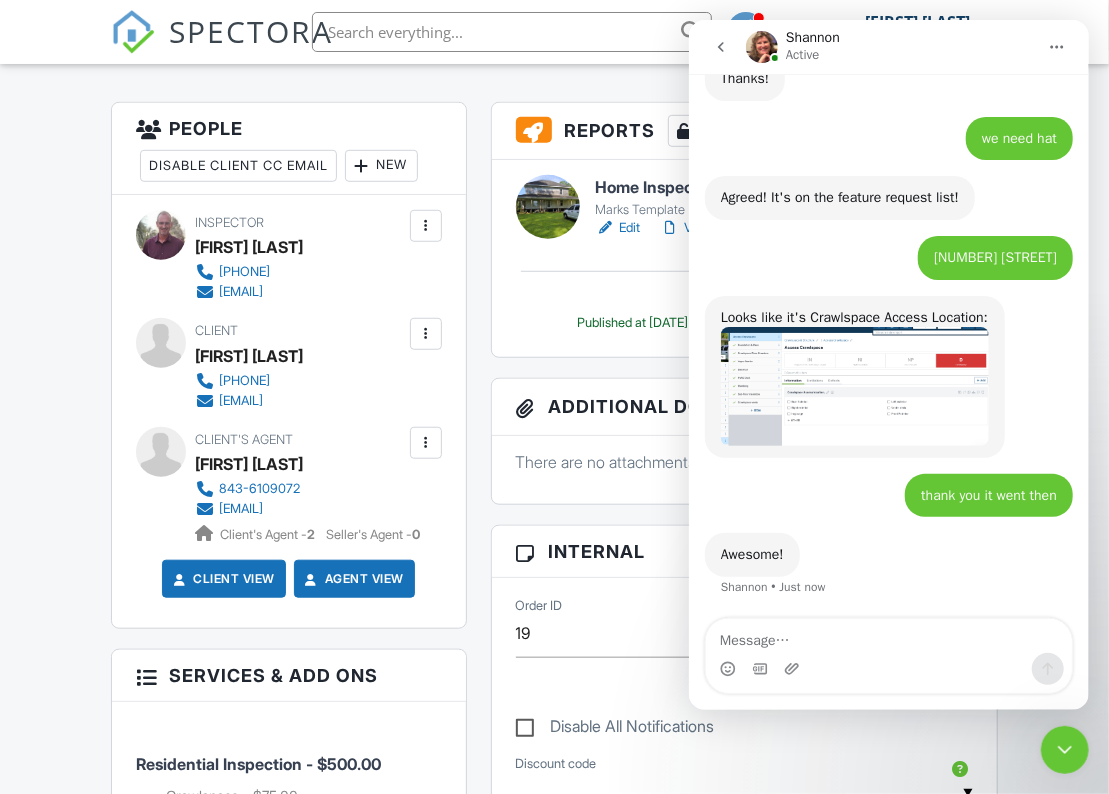 click 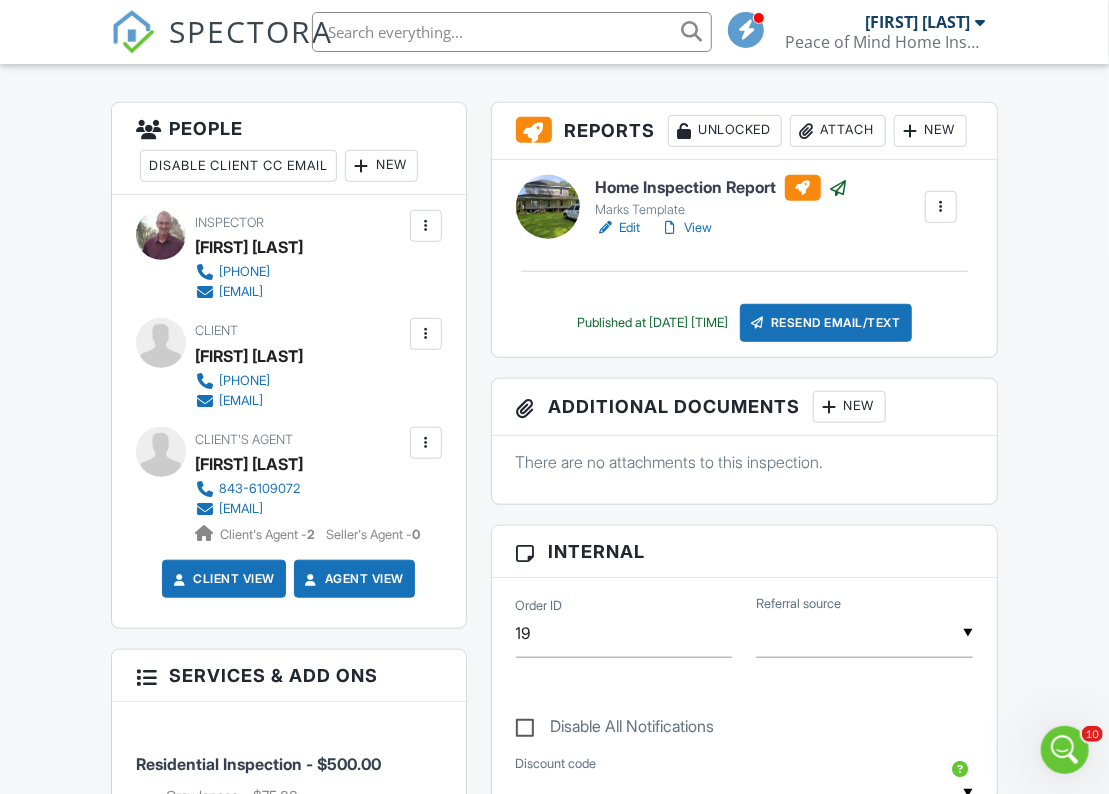 scroll, scrollTop: 0, scrollLeft: 0, axis: both 